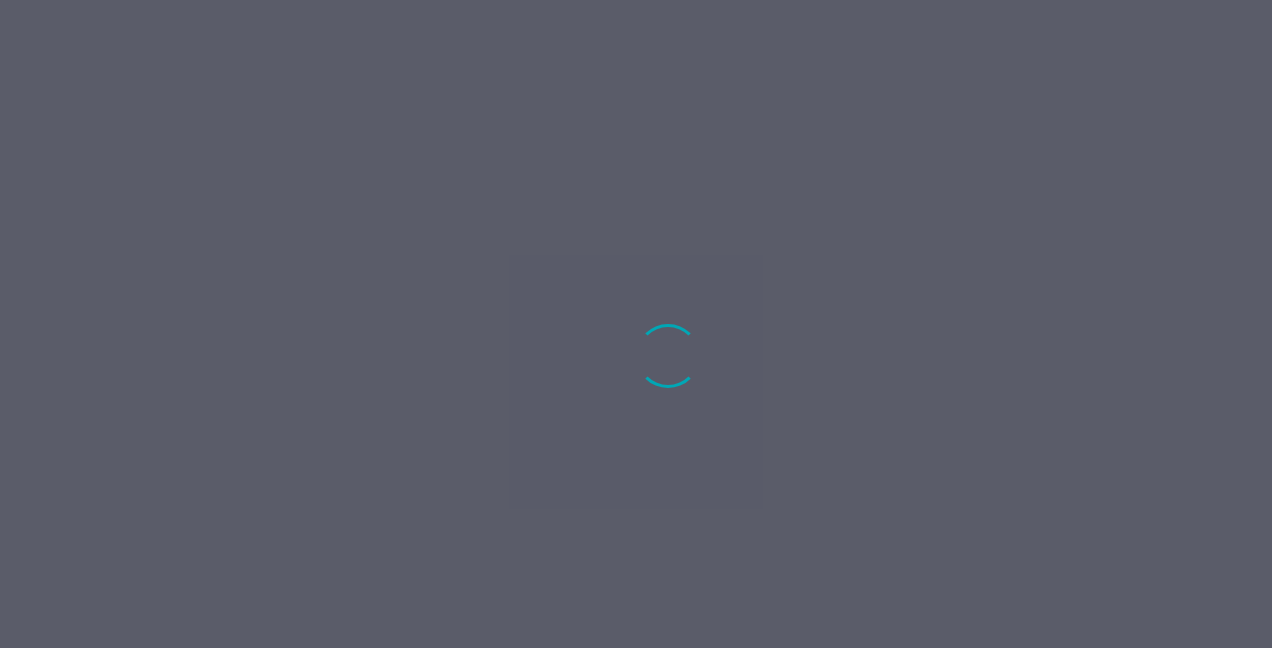scroll, scrollTop: 0, scrollLeft: 0, axis: both 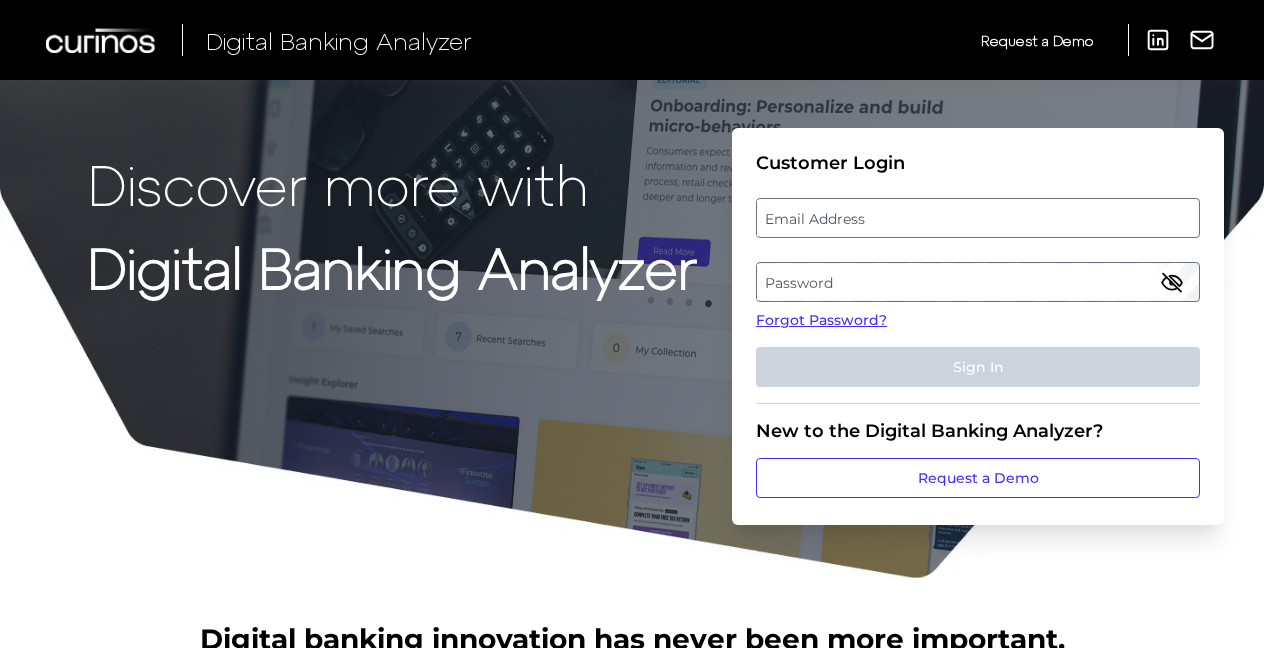 click on "Email Address" at bounding box center [977, 218] 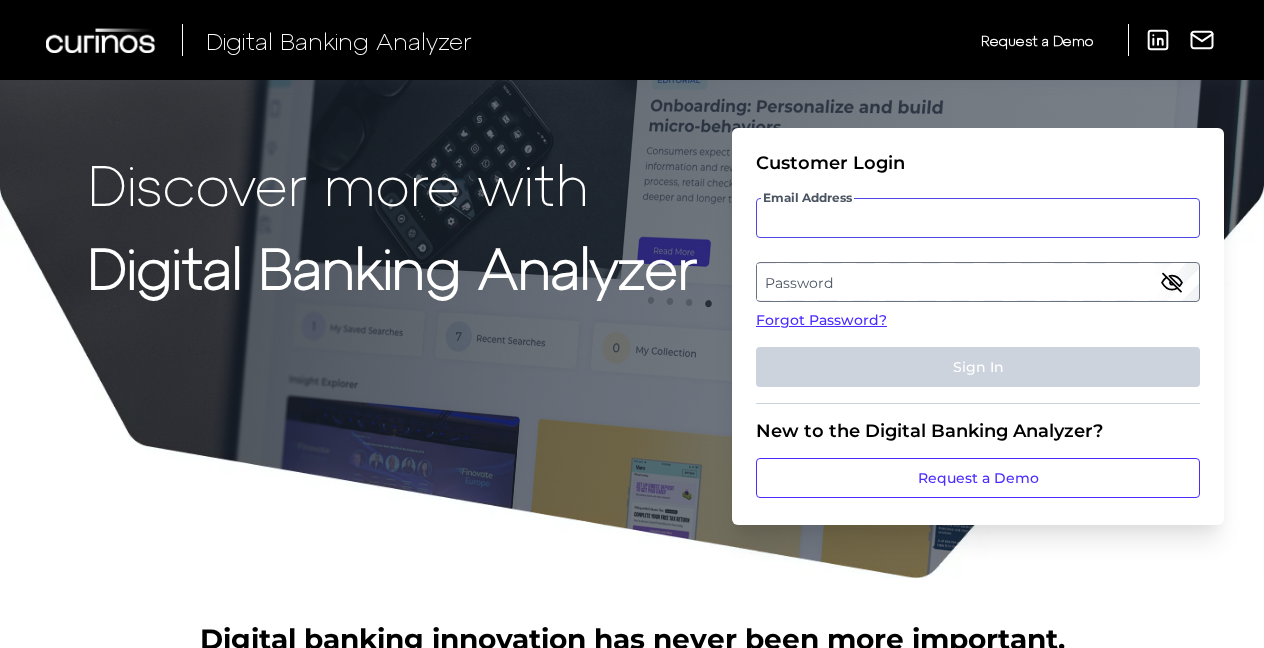 click on "Email Address" at bounding box center (978, 218) 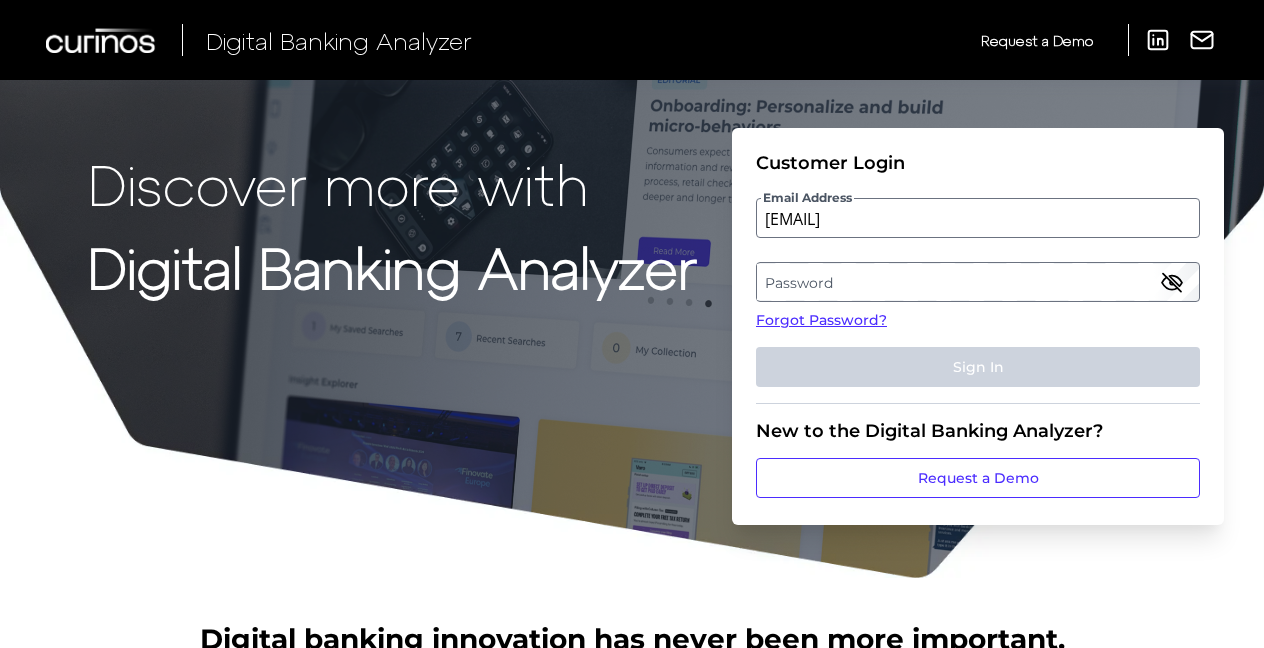 click on "Password" at bounding box center (977, 282) 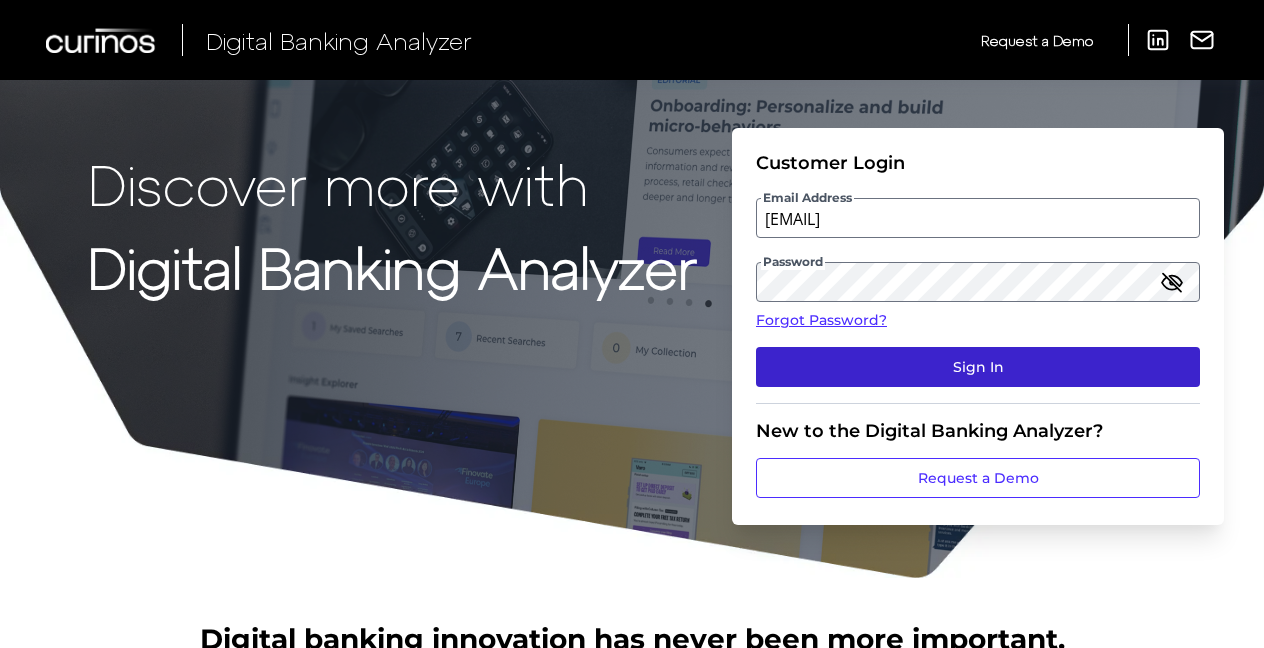 click on "Sign In" at bounding box center [978, 367] 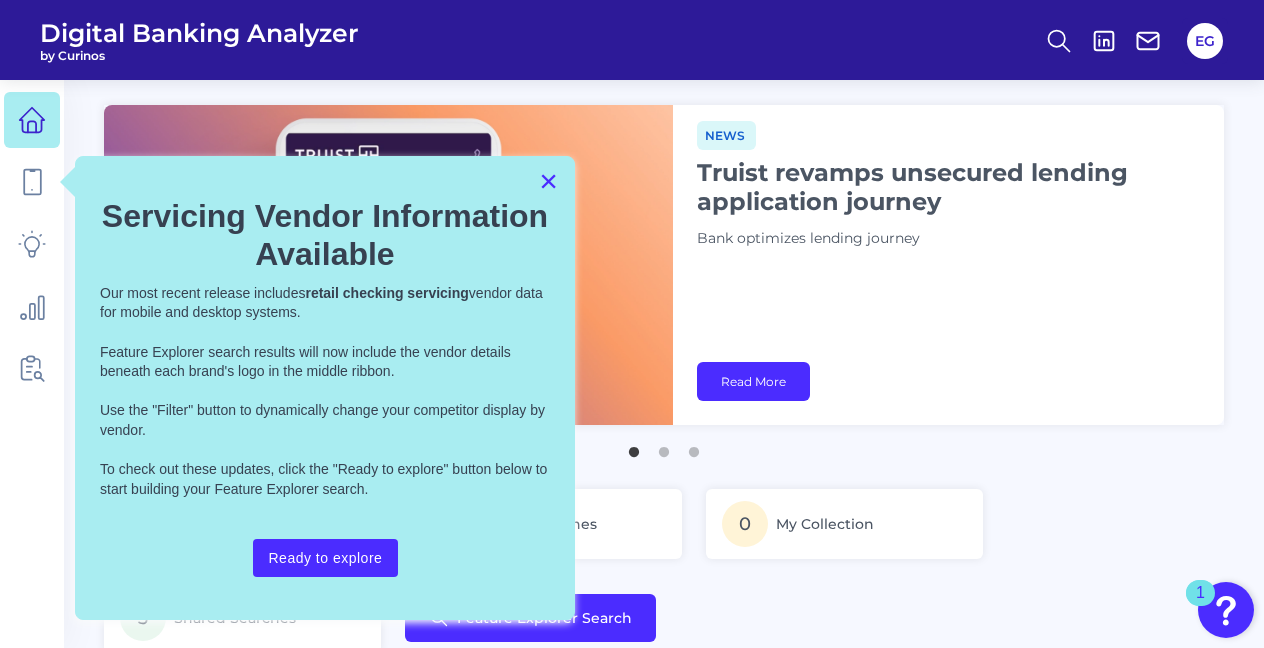click on "×" at bounding box center [548, 181] 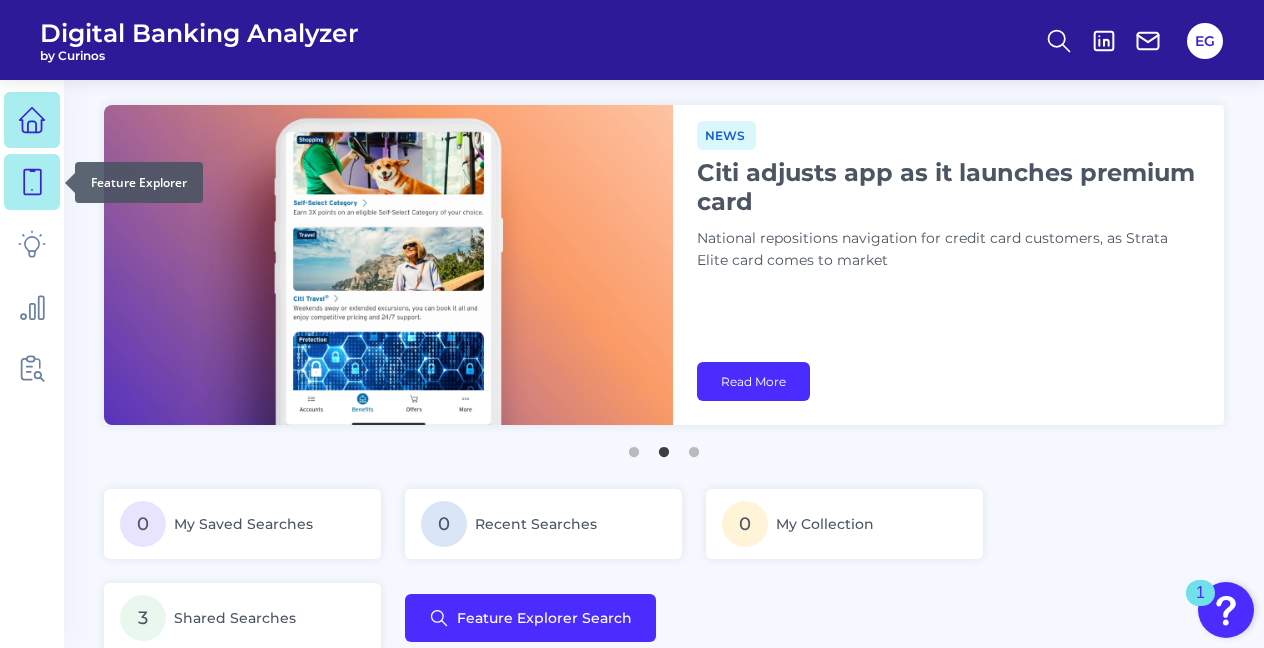 click 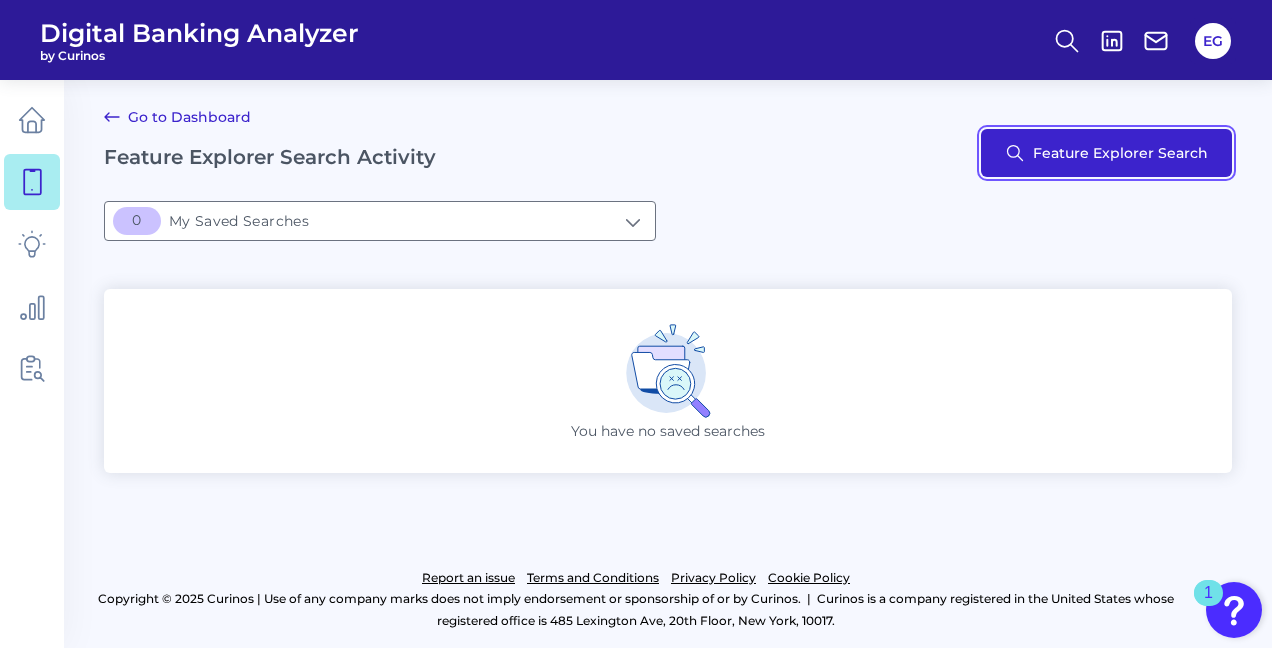 click on "Feature Explorer Search" at bounding box center [1106, 153] 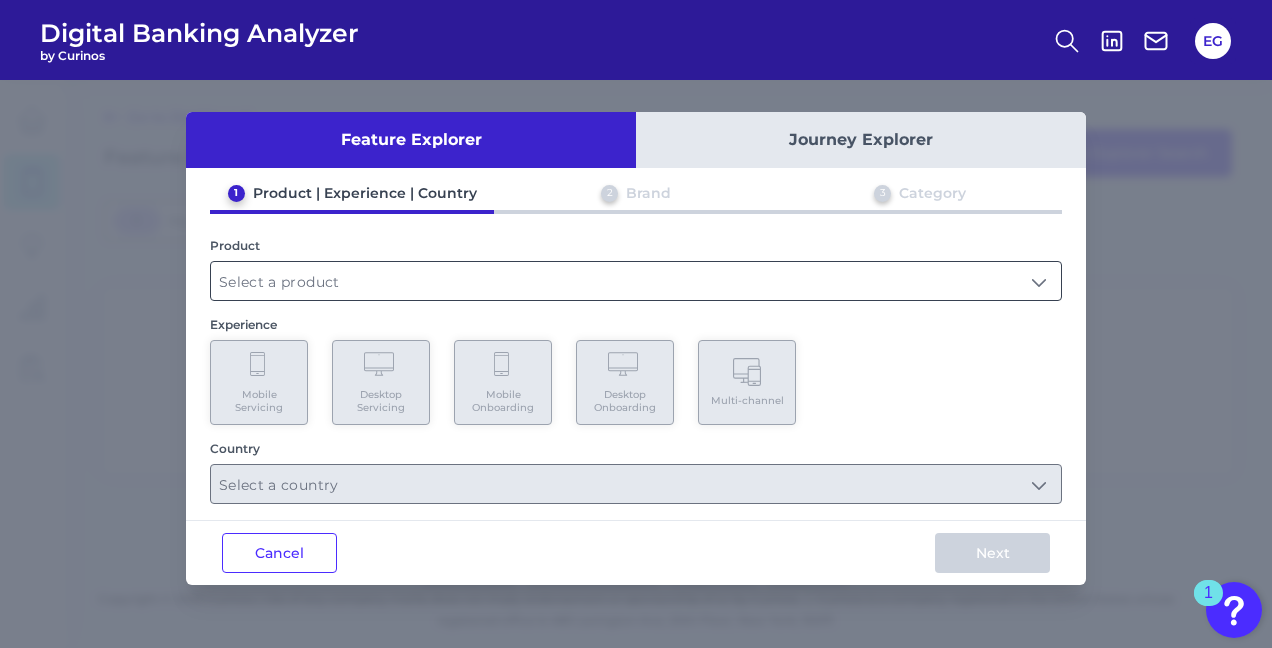 click at bounding box center (636, 281) 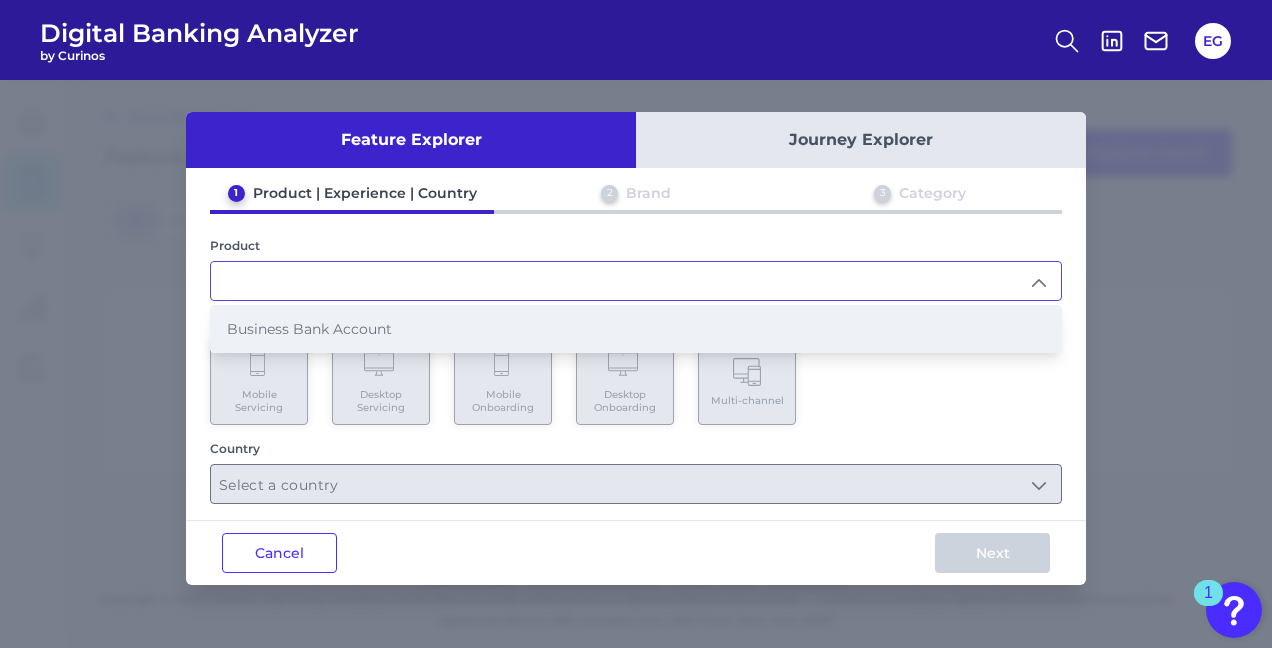 click on "Business Bank Account" at bounding box center [636, 329] 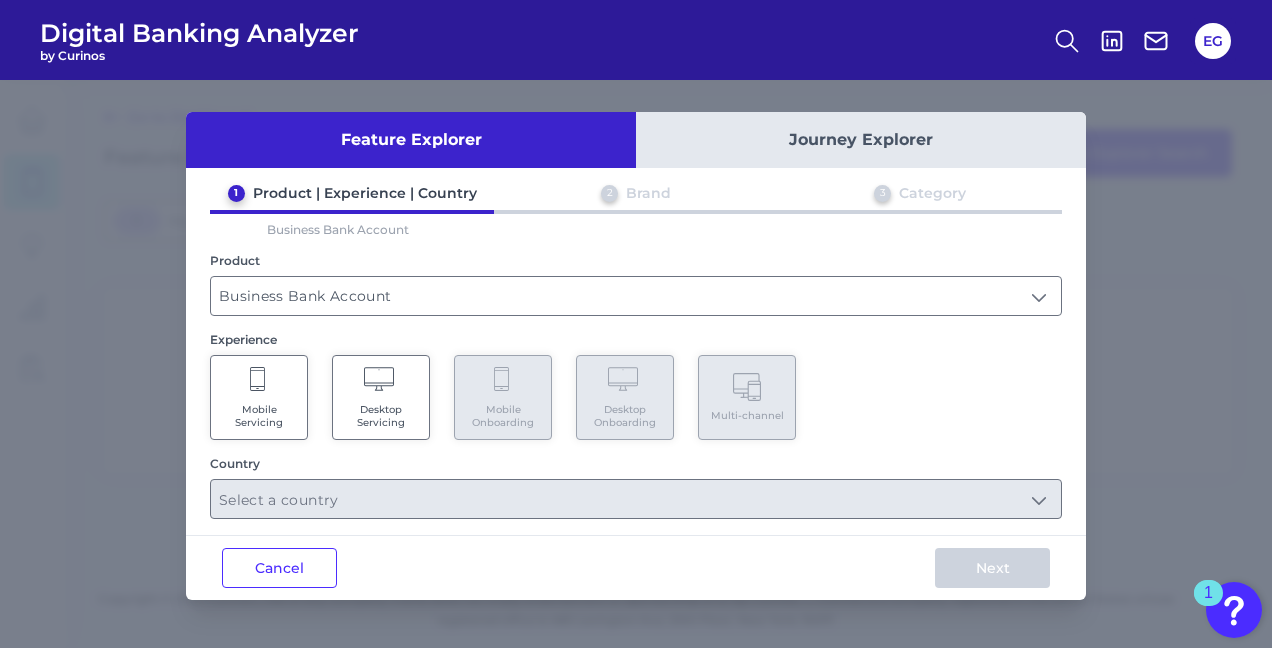 click 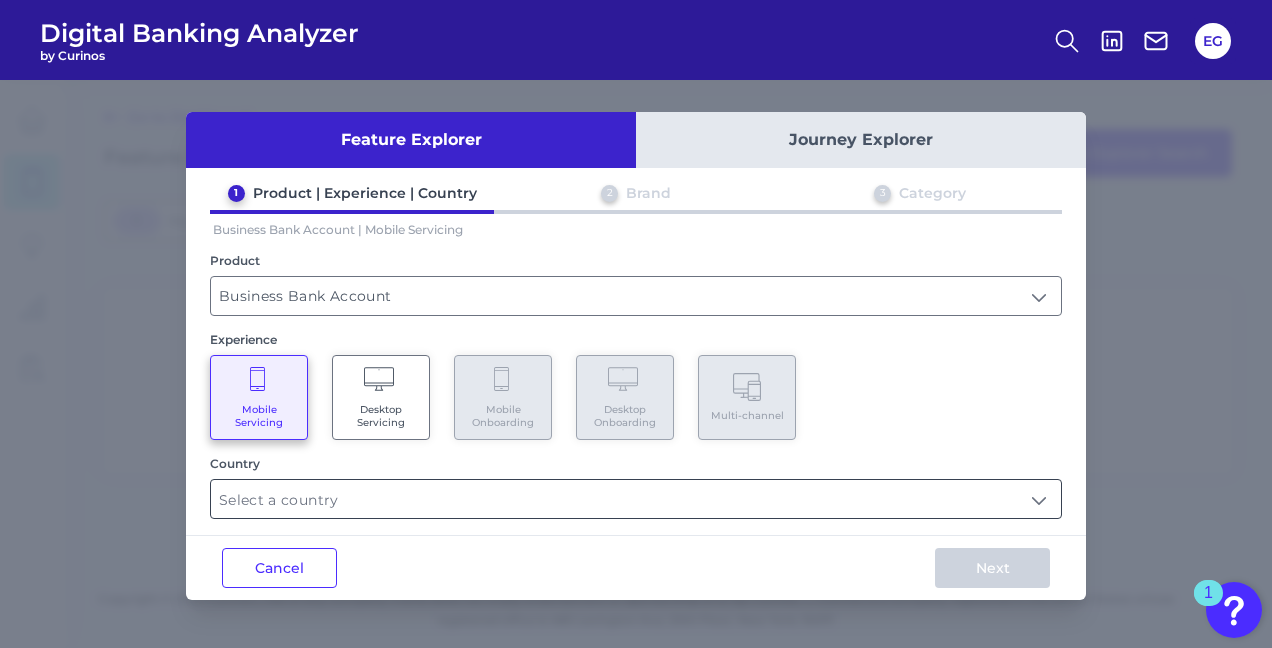 click at bounding box center (636, 499) 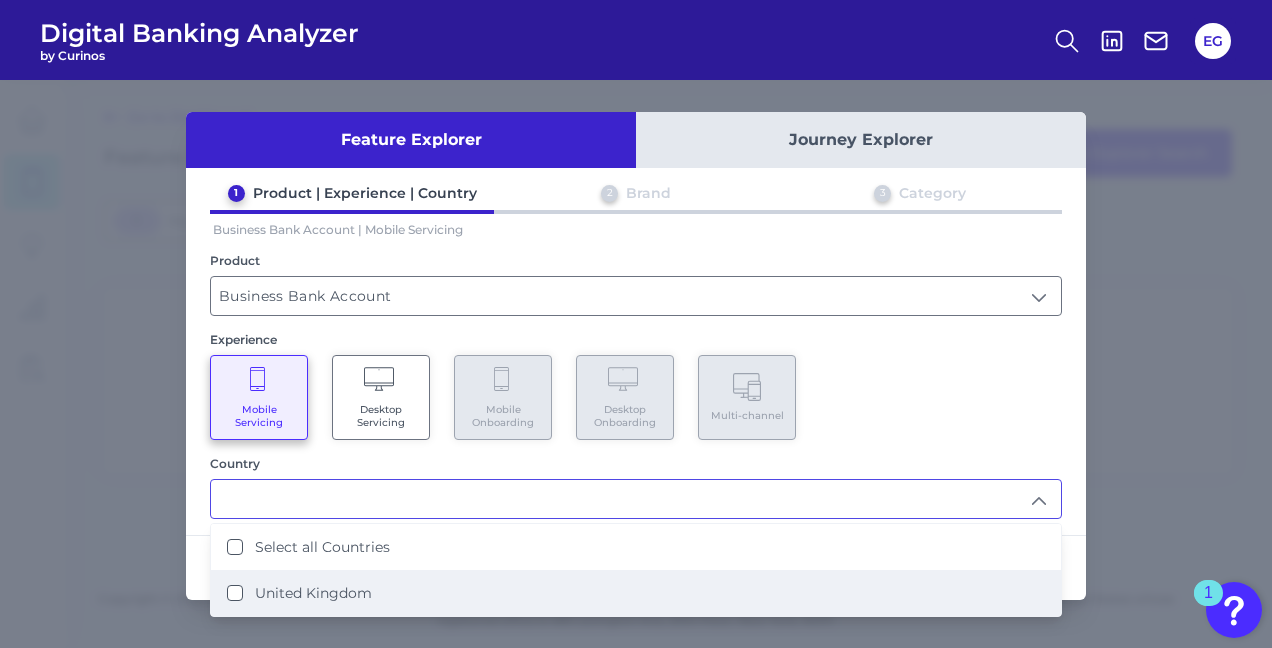 click on "United Kingdom" at bounding box center (636, 593) 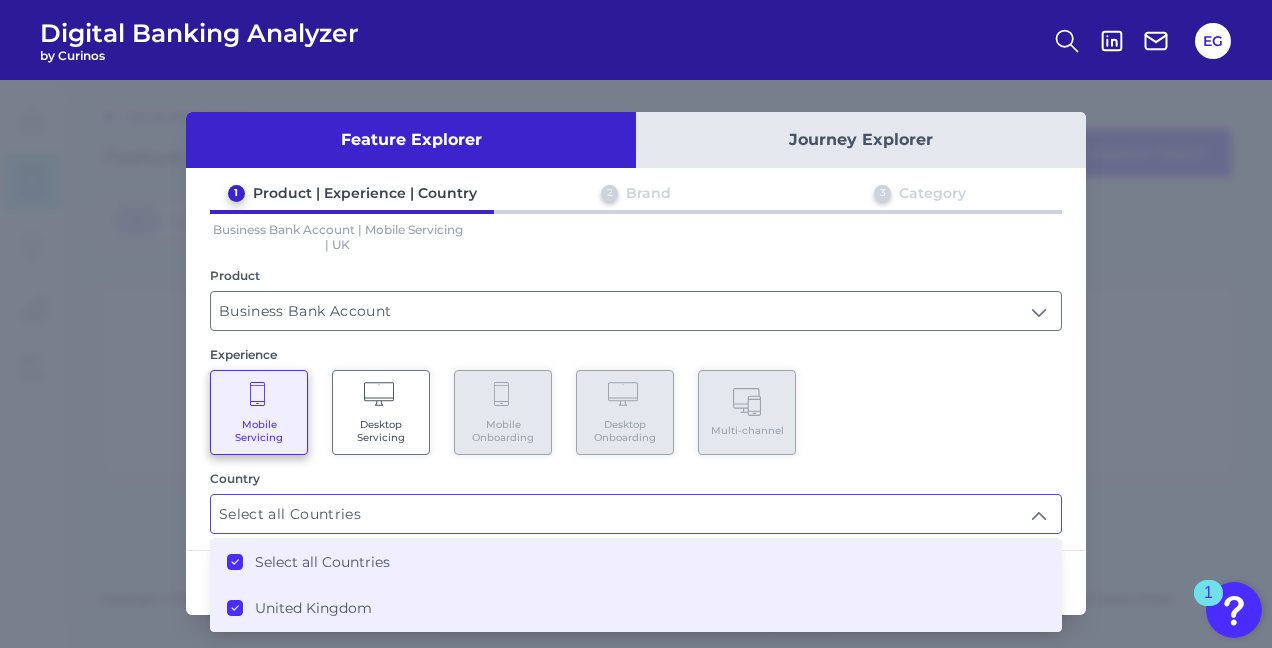 click on "Digital Banking Analyzer by Curinos EG Go to Dashboard Feature Explorer Search Activity Feature Explorer Search [object Object]My Saved Searches 0 My Saved Searches You have no saved searches Report an issue Terms and Conditions Privacy Policy Cookie Policy Copyright © 2025 Curinos | Use of any company marks does not imply endorsement or sponsorship of or by Curinos. Curinos is a company registered in the United States whose registered office is 485 Lexington Ave, 20th Floor, New York, 10017.
Content Search Close Press ‘Enter’ to initiate search results 1 Feature Explorer Journey Explorer 1 Product | Experience | Country 2 Brand 3 Category Business Bank Account | Mobile Servicing | UK Product Business Bank Account Business Bank Account Experience Mobile Servicing Desktop Servicing Mobile Onboarding Desktop Onboarding Multi-channel Country Select all Countries Select all Countries Select all Countries United Kingdom Cancel Next" at bounding box center (636, 324) 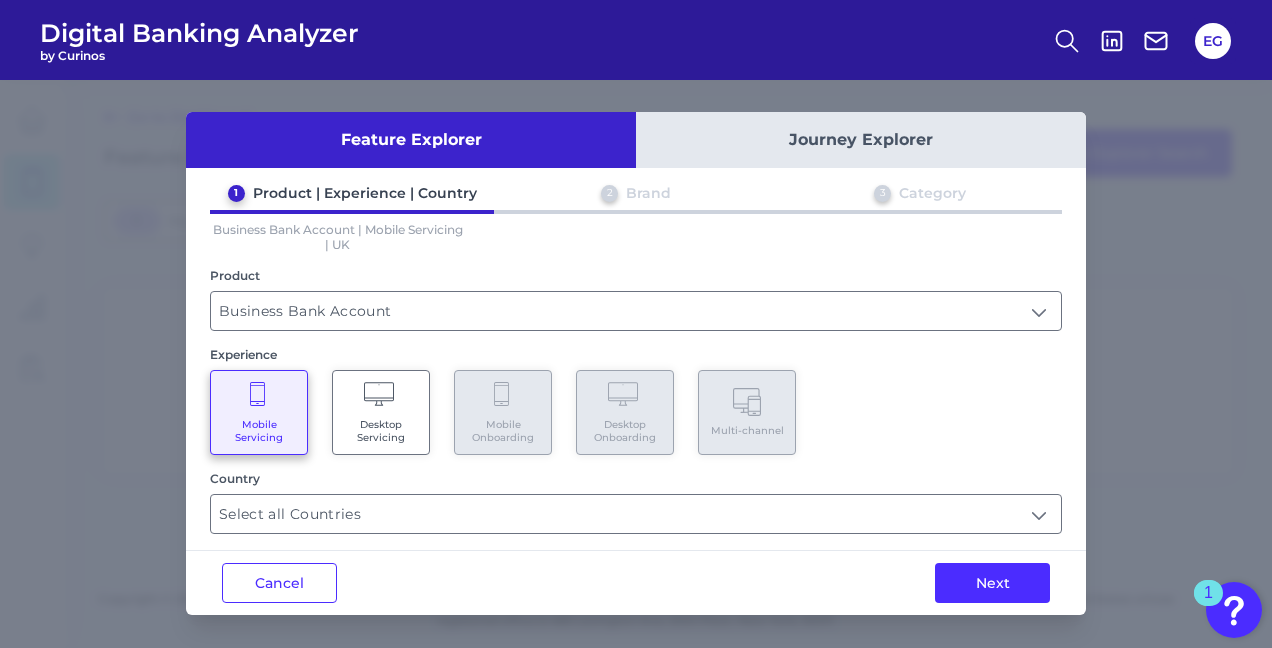 click on "Country" at bounding box center (636, 478) 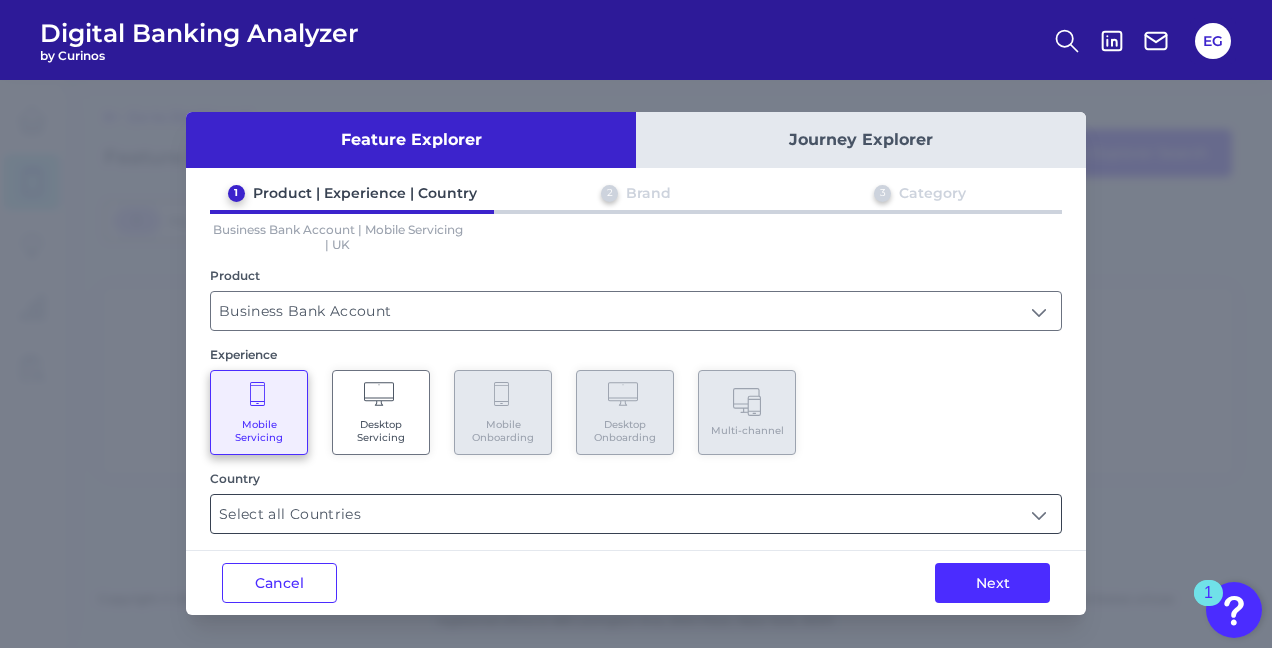 click on "Select all Countries" at bounding box center (636, 514) 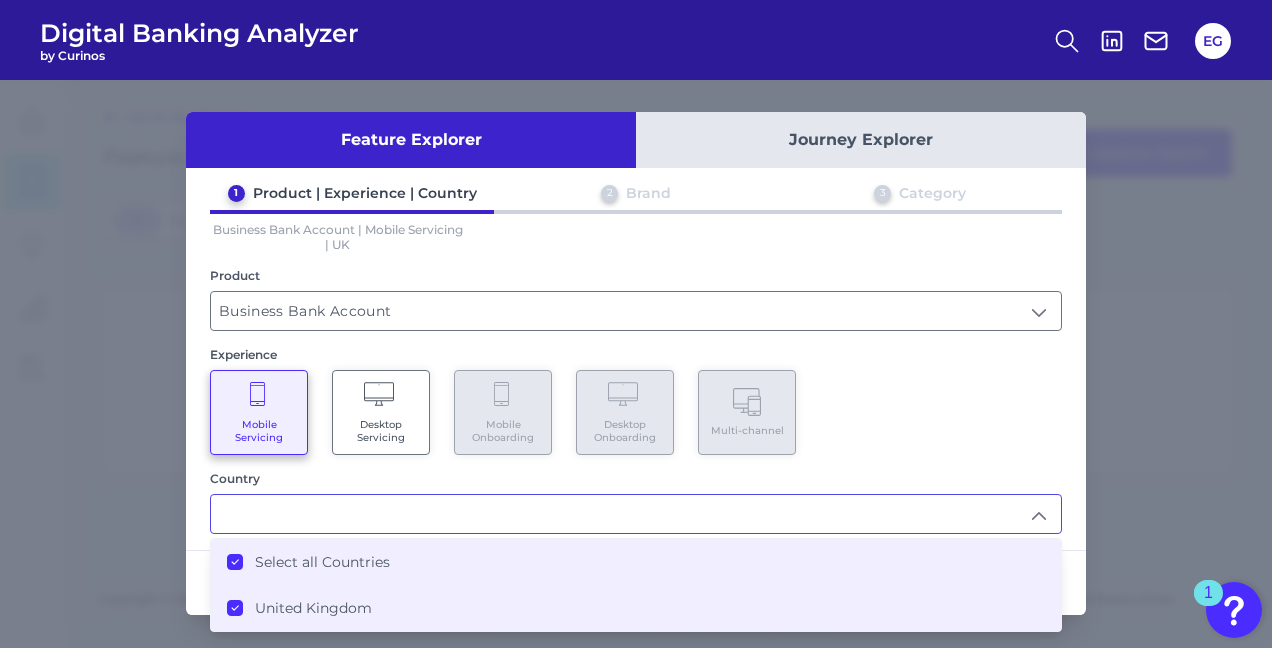 click on "United Kingdom" at bounding box center (313, 608) 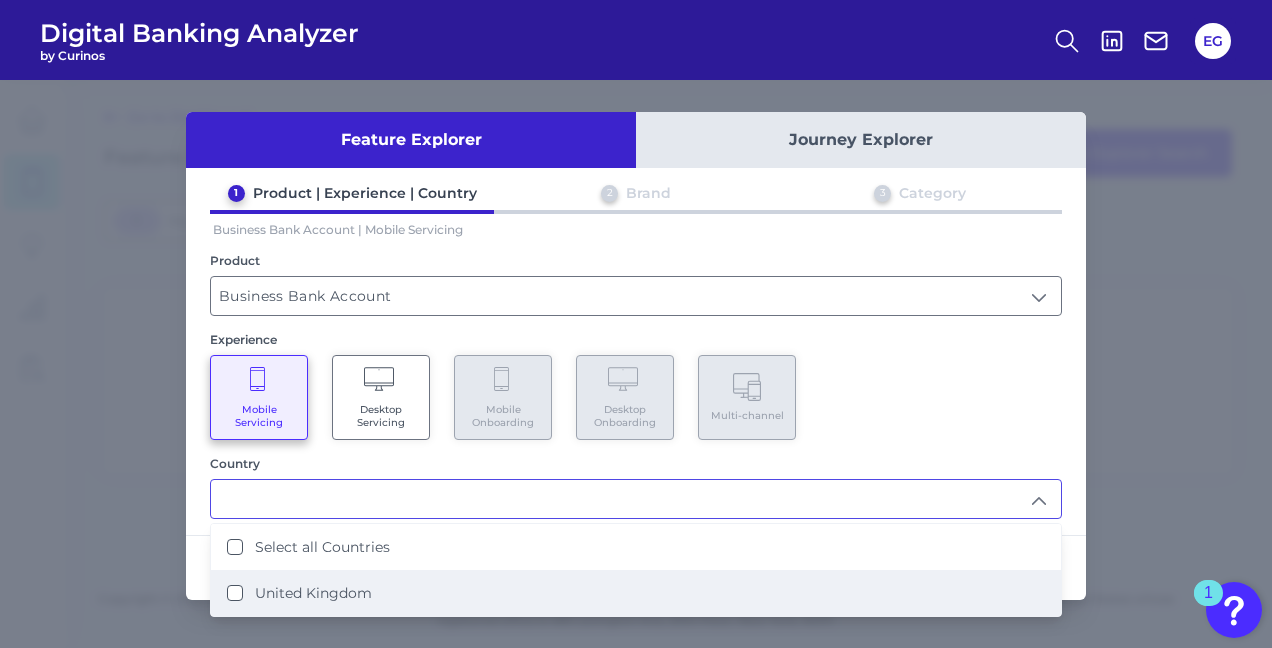 click on "United Kingdom" at bounding box center [636, 593] 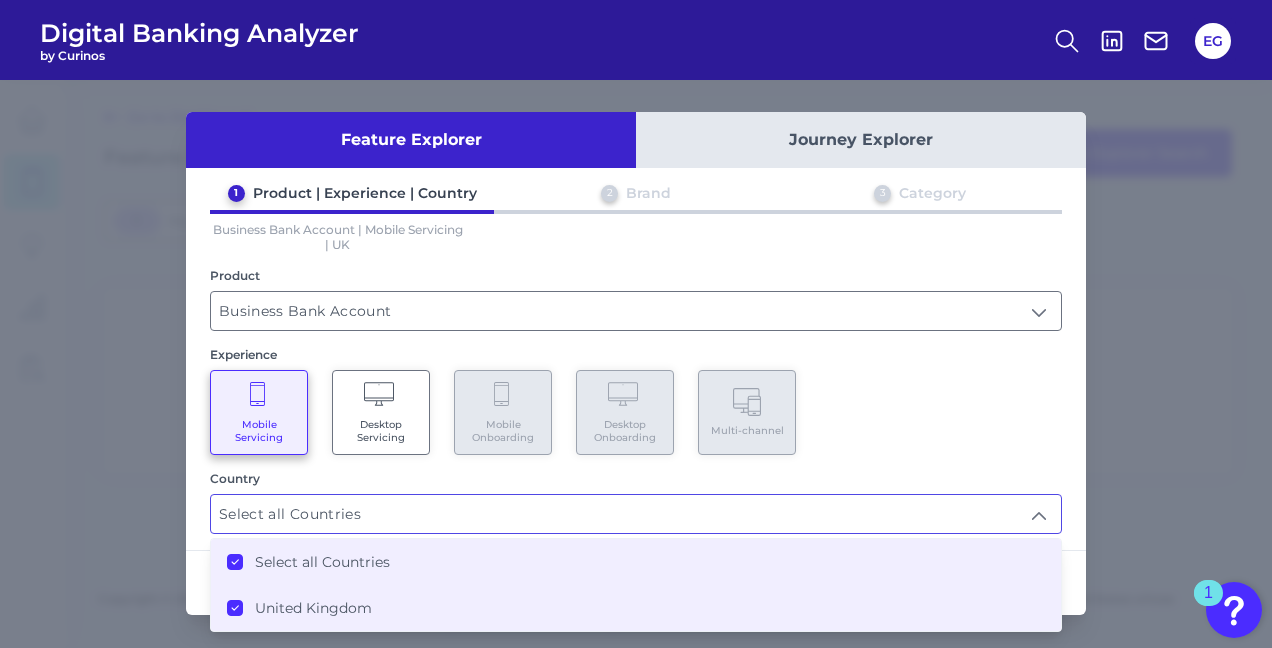 click on "1 Product | Experience | Country 2 Brand 3 Category Business Bank Account | Mobile Servicing | UK Product Business Bank Account Business Bank Account Experience Mobile Servicing Desktop Servicing Mobile Onboarding Desktop Onboarding Multi-channel Country Select all Countries Select all Countries Select all Countries United Kingdom" at bounding box center (636, 359) 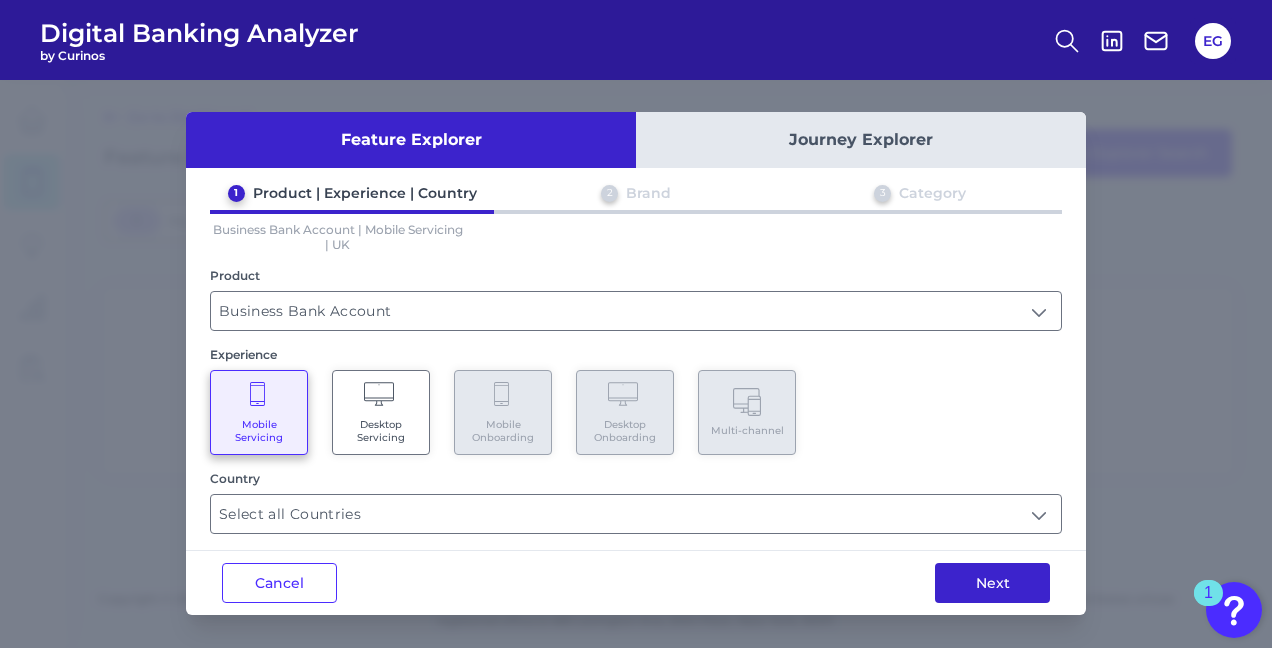 click on "Next" at bounding box center [992, 583] 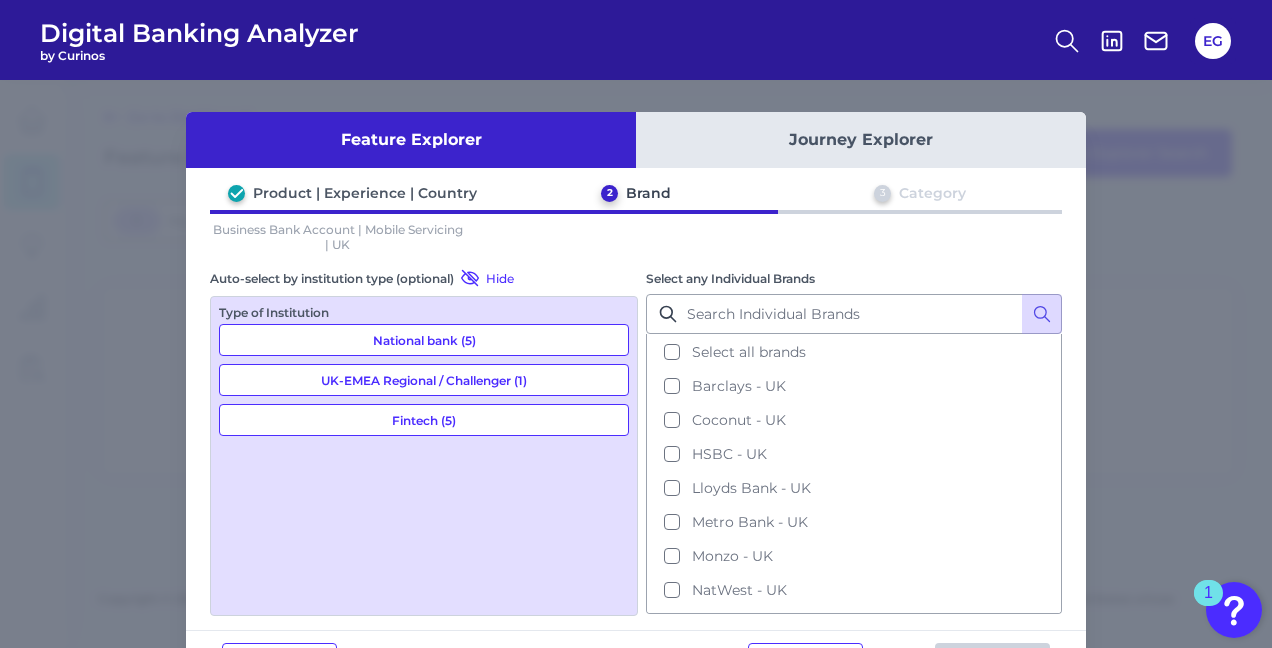 scroll, scrollTop: 76, scrollLeft: 0, axis: vertical 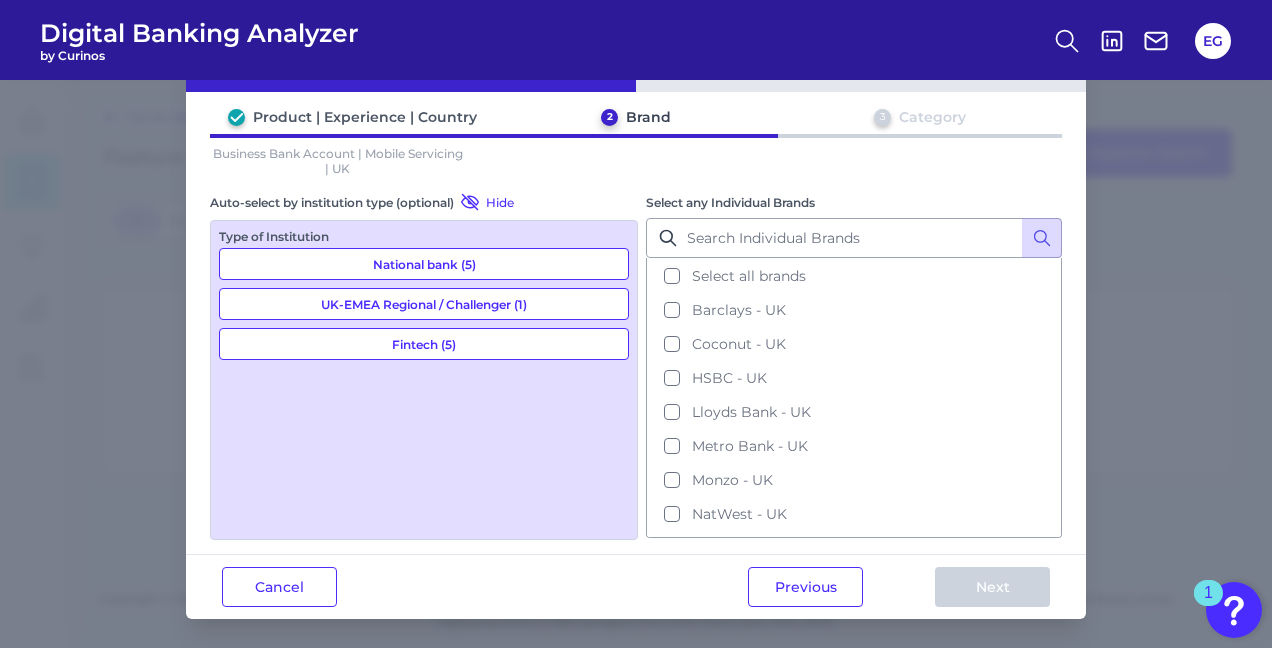 click on "National bank (5)" at bounding box center [424, 264] 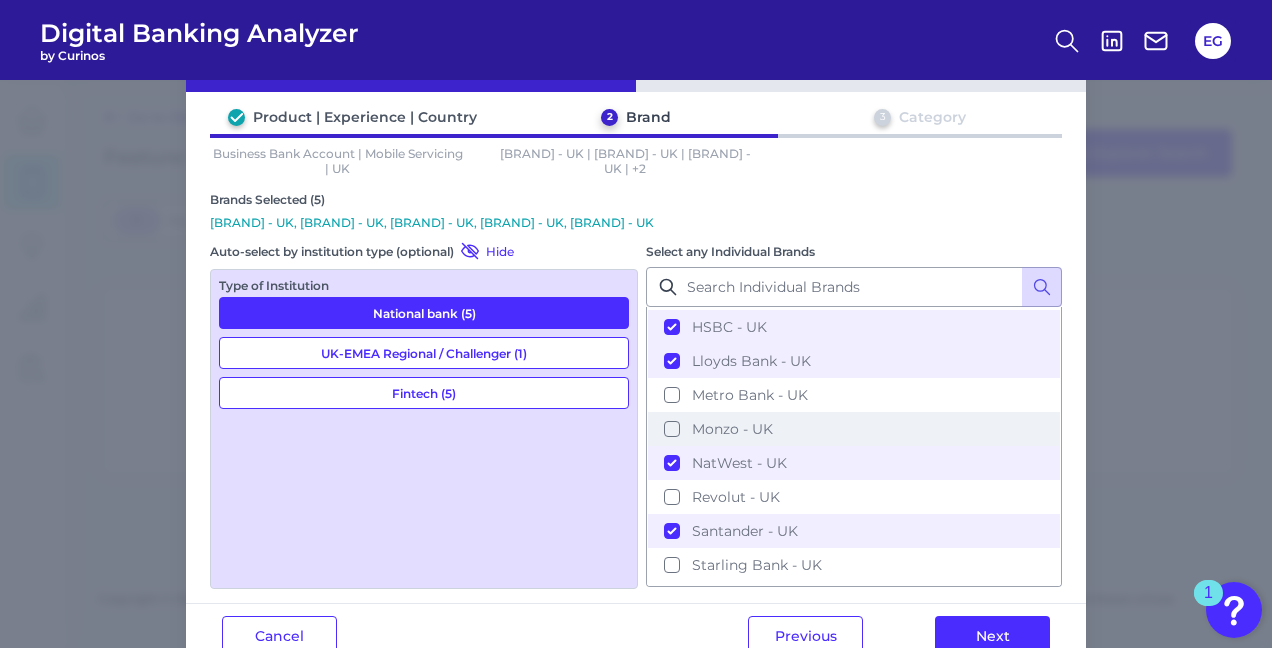 scroll, scrollTop: 114, scrollLeft: 0, axis: vertical 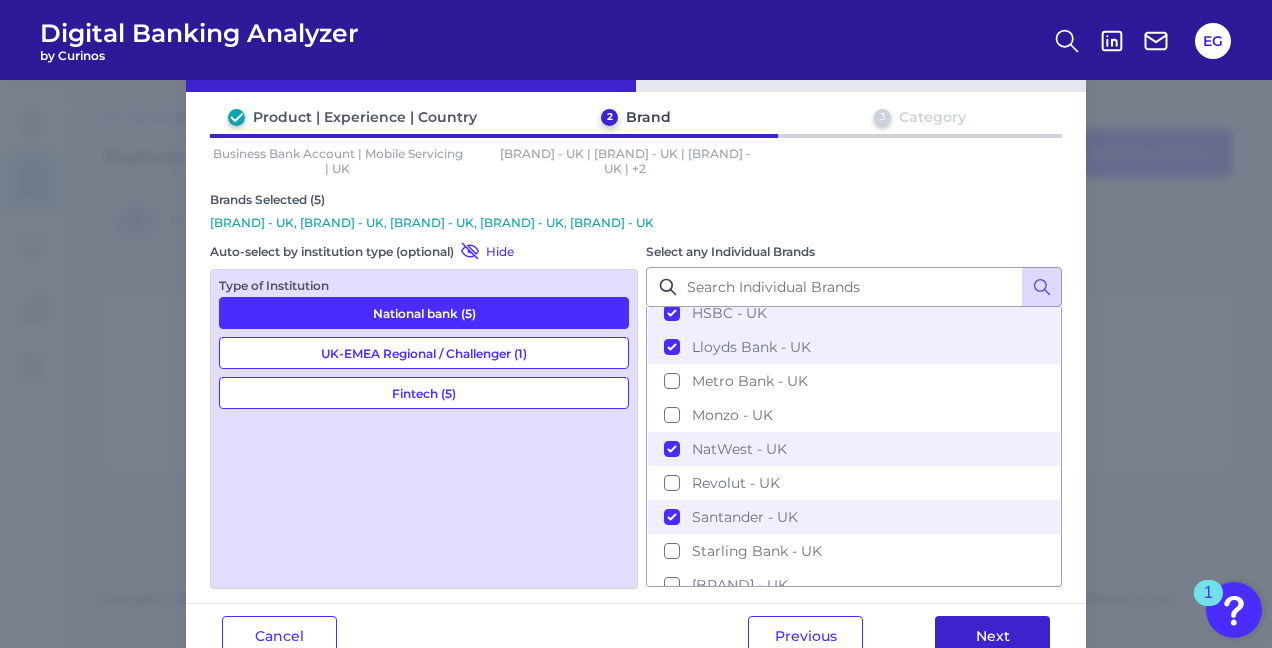 click on "Next" at bounding box center [992, 636] 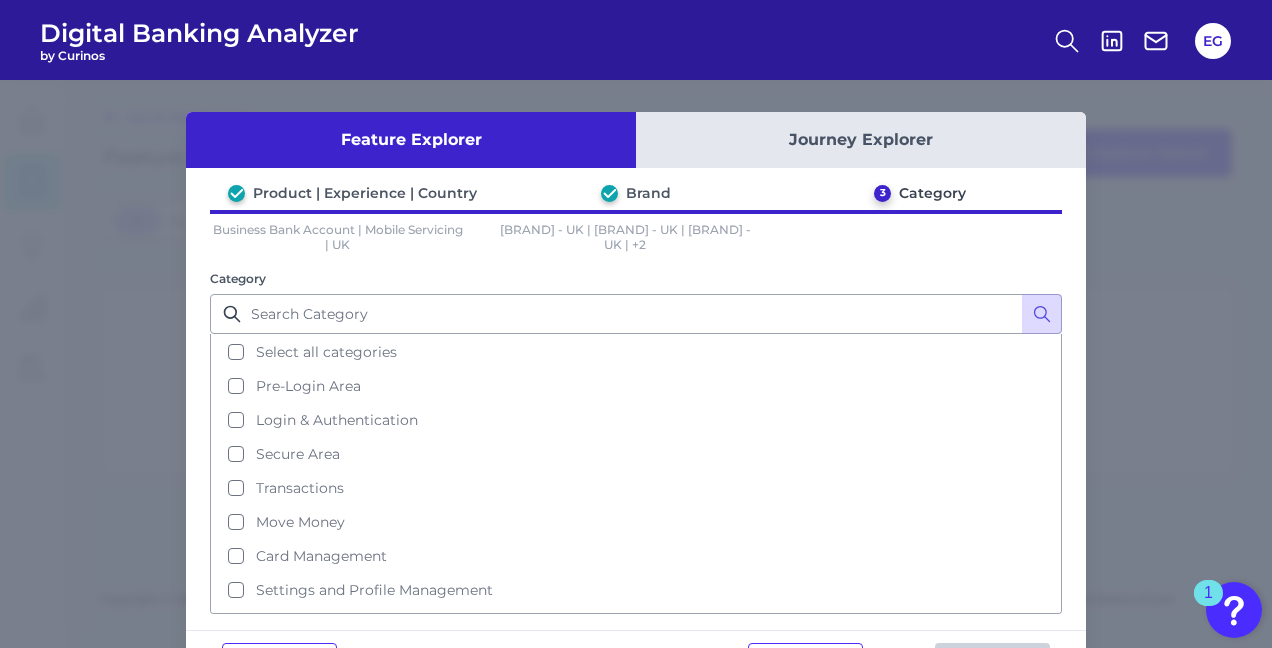 scroll, scrollTop: 0, scrollLeft: 0, axis: both 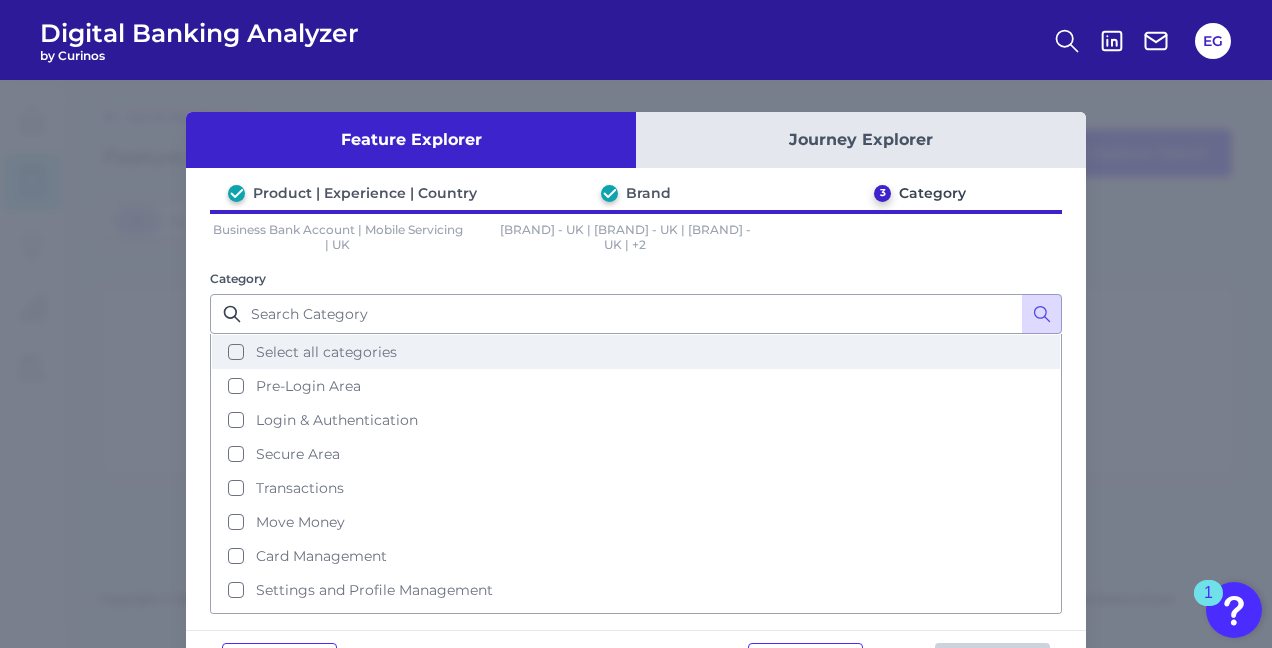 click on "Select all categories" at bounding box center [636, 352] 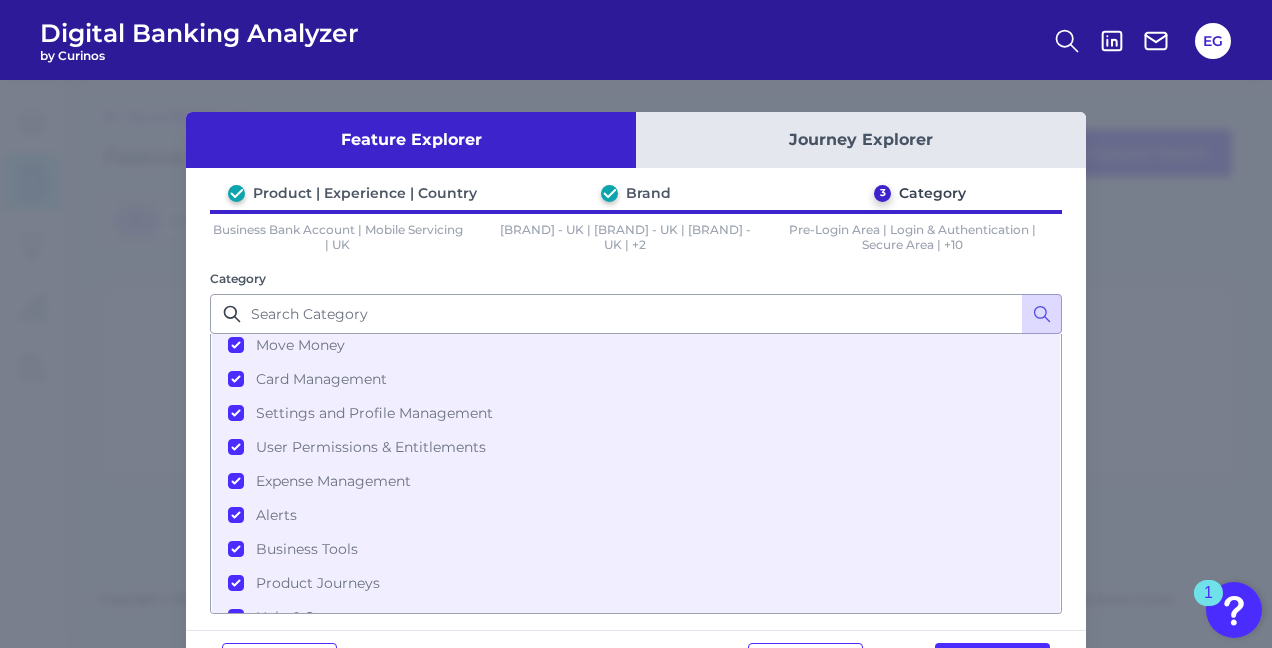 scroll, scrollTop: 180, scrollLeft: 0, axis: vertical 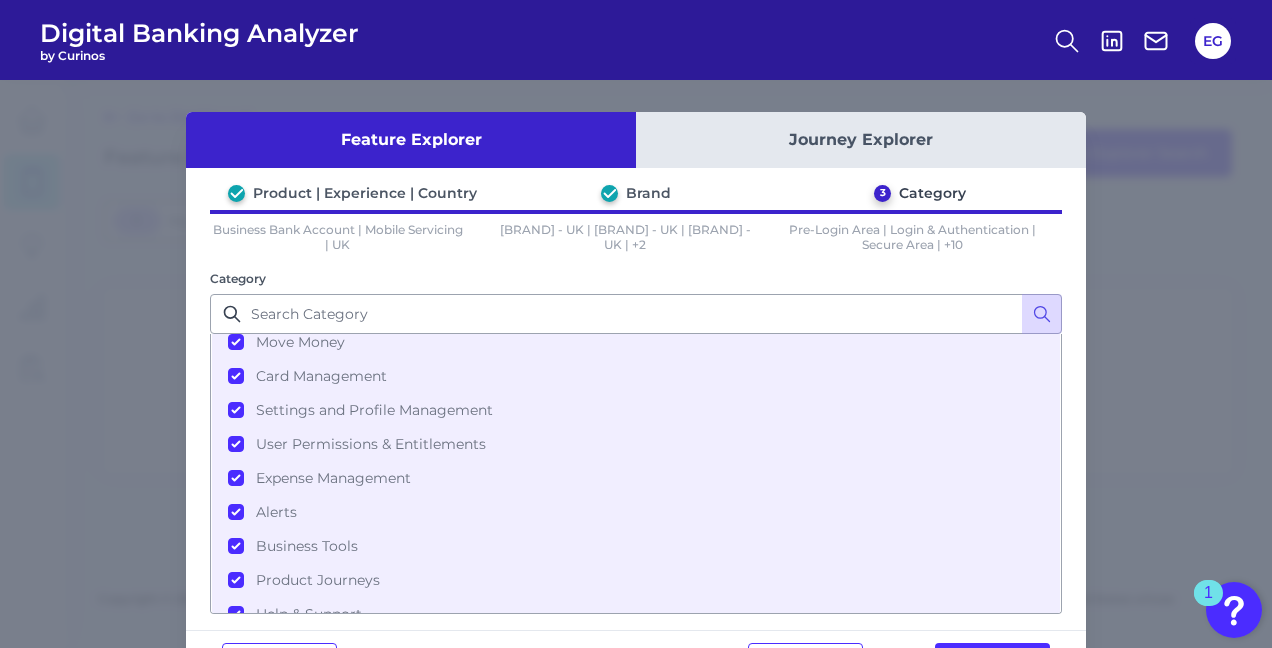 click on "Journey Explorer" at bounding box center (861, 140) 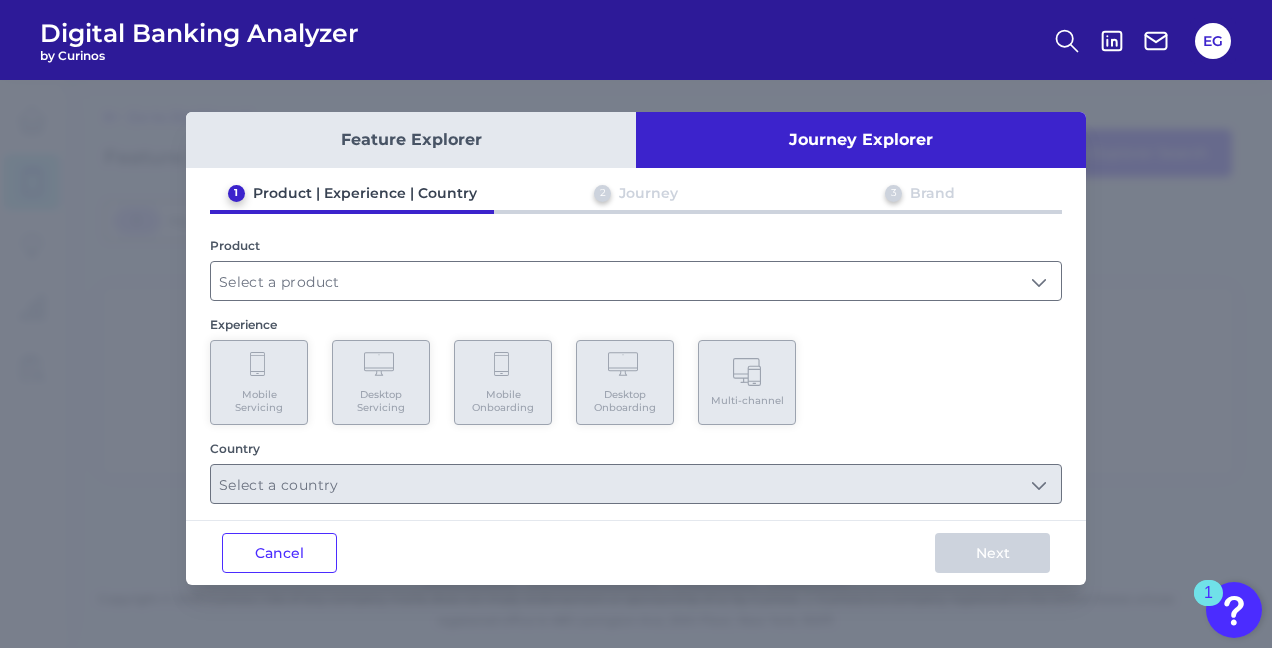 click on "Feature Explorer" at bounding box center (411, 140) 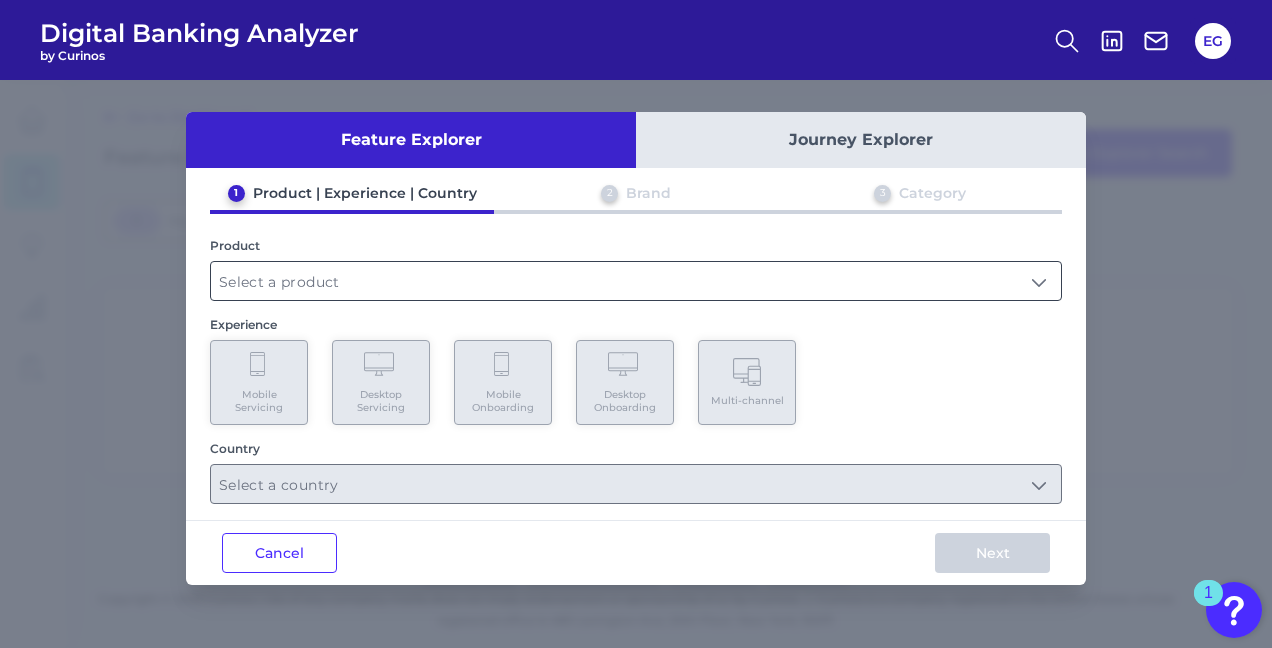 click at bounding box center (636, 281) 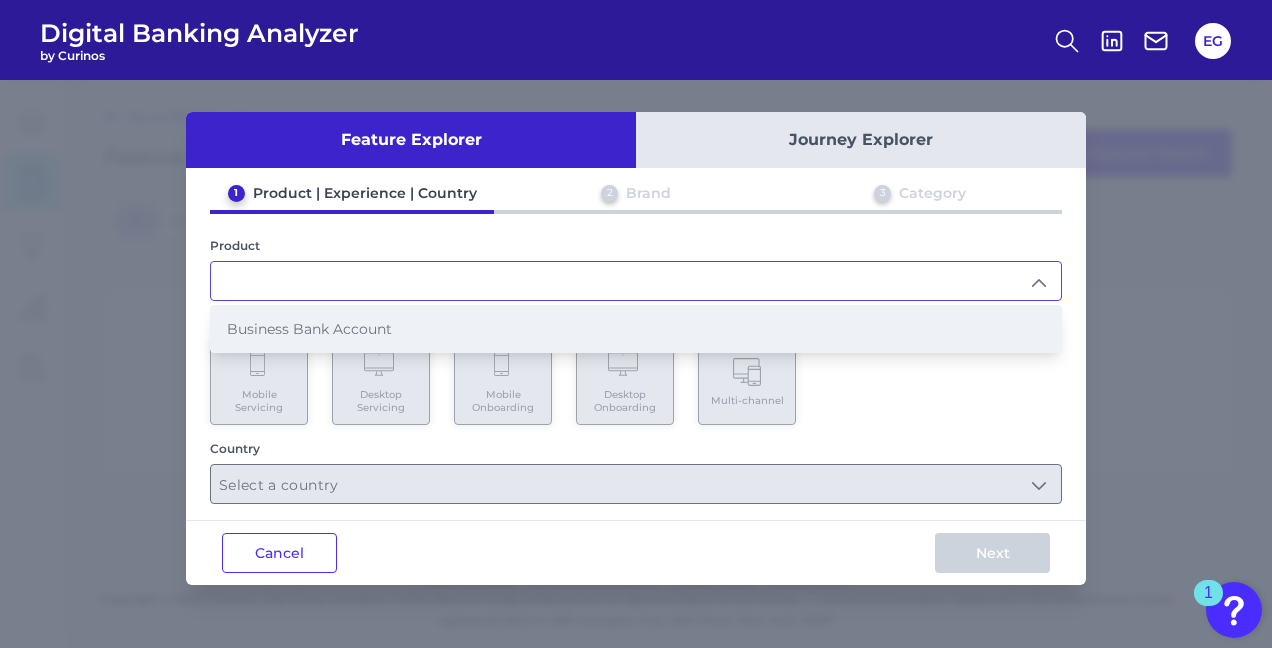 click on "Business Bank Account" at bounding box center (636, 329) 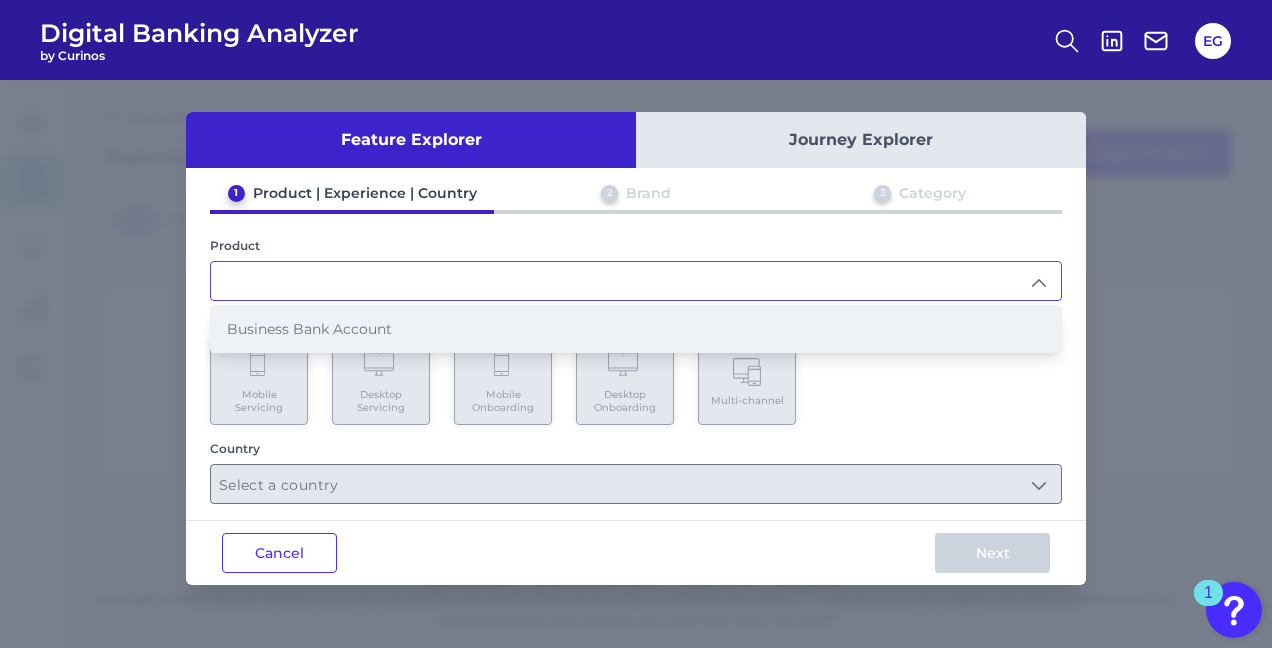 type on "Business Bank Account" 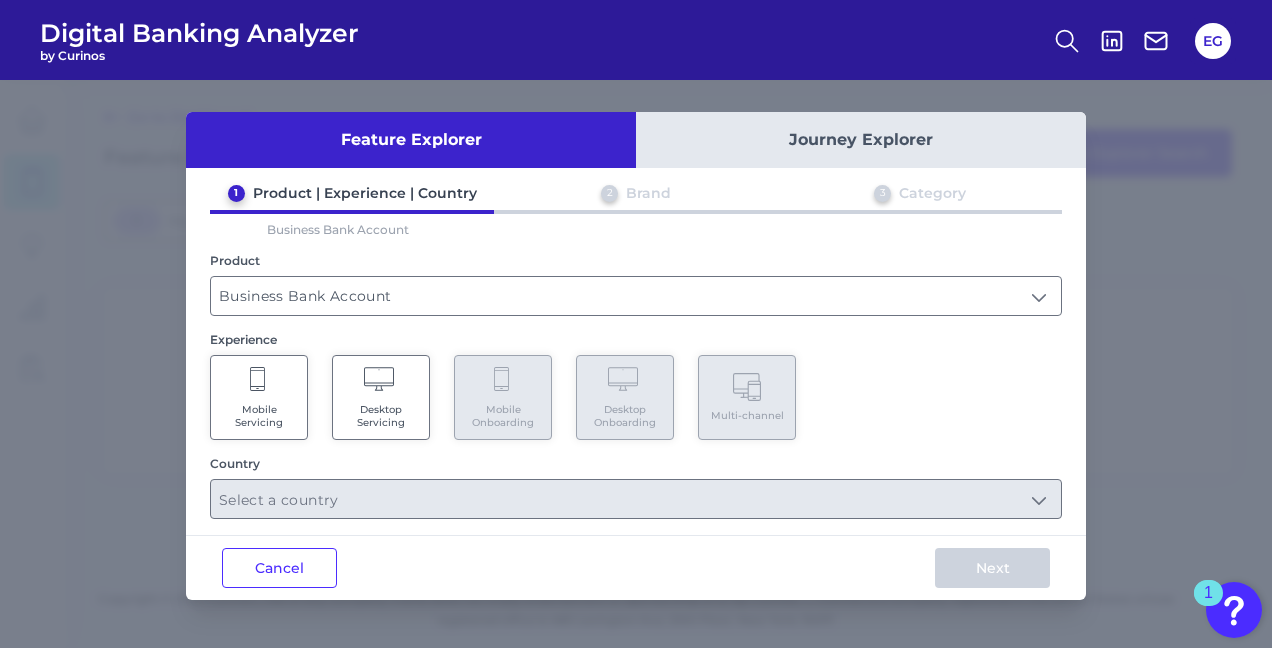 click on "Mobile Servicing" at bounding box center [259, 397] 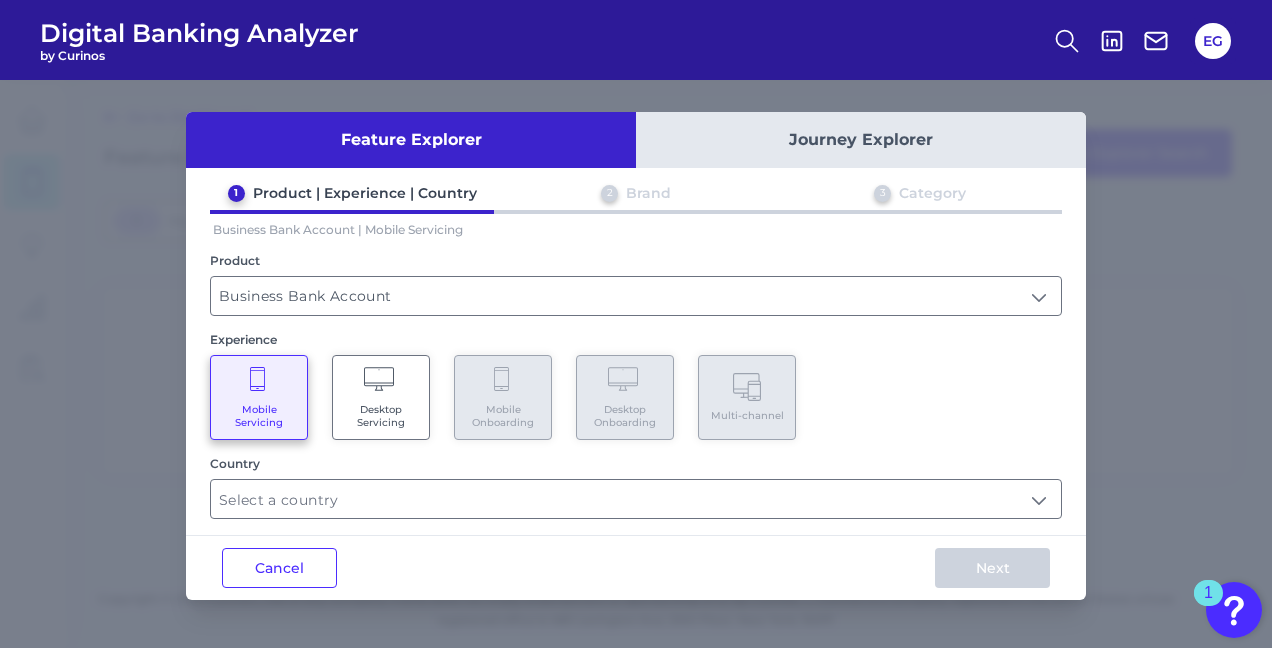 click on "Desktop Servicing" at bounding box center (381, 397) 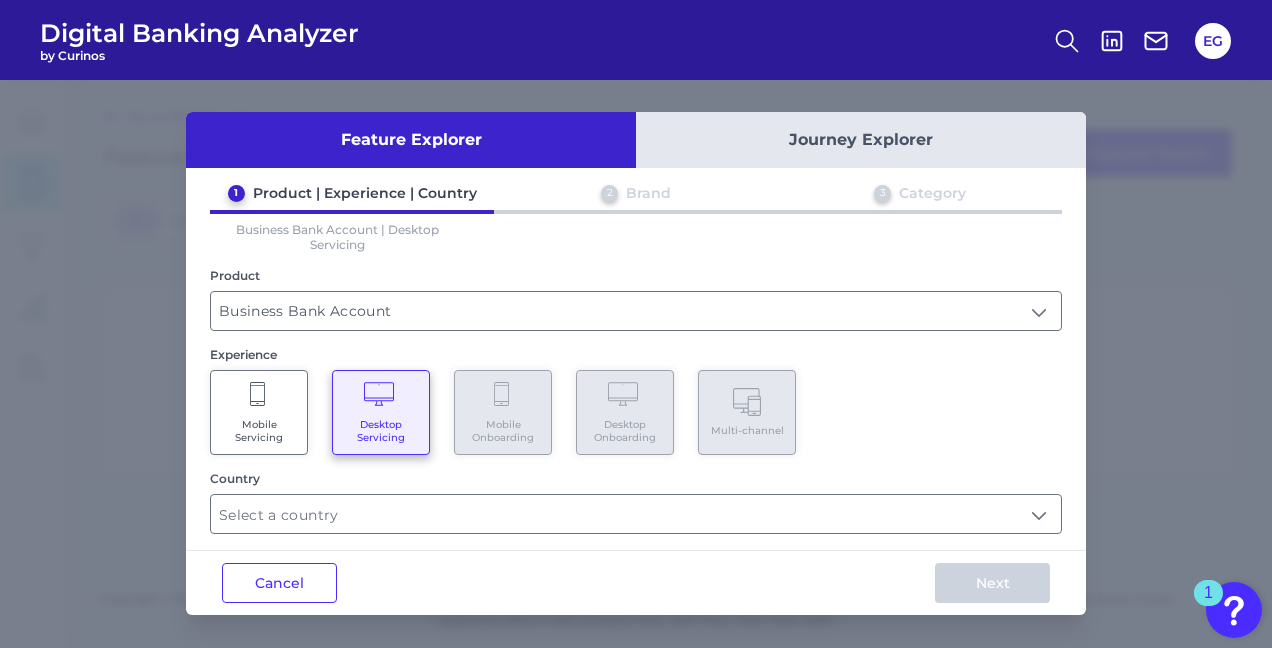 click on "Mobile Servicing" at bounding box center [259, 431] 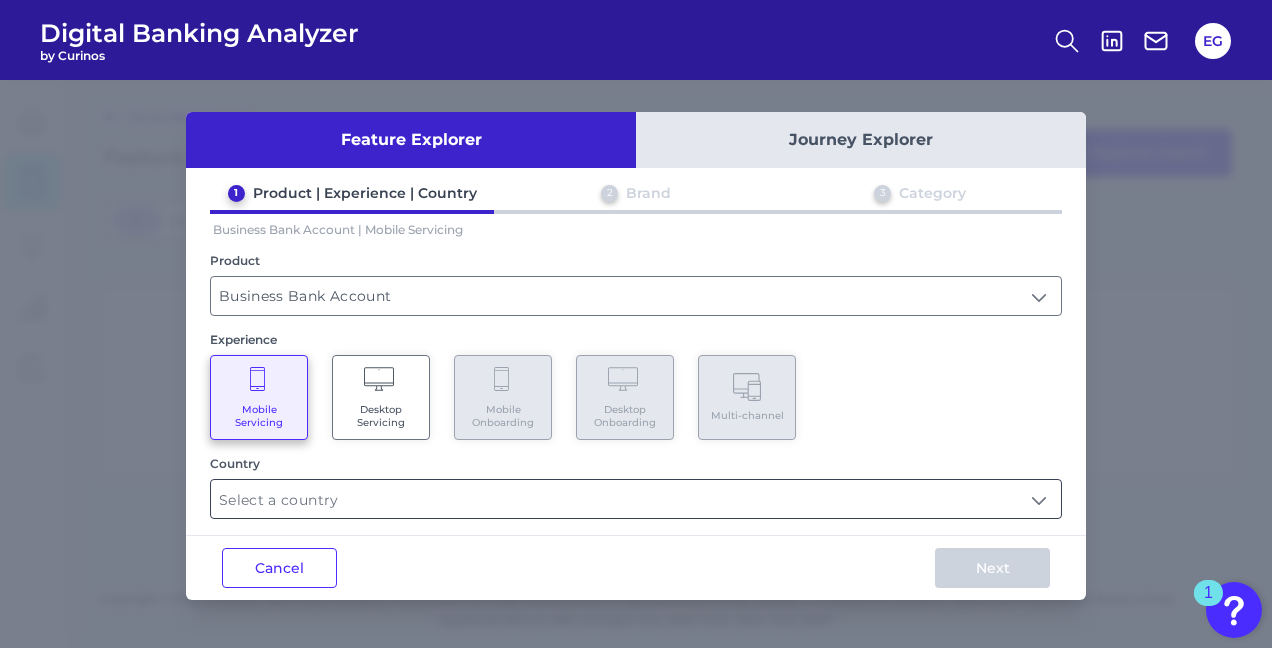 click at bounding box center [636, 499] 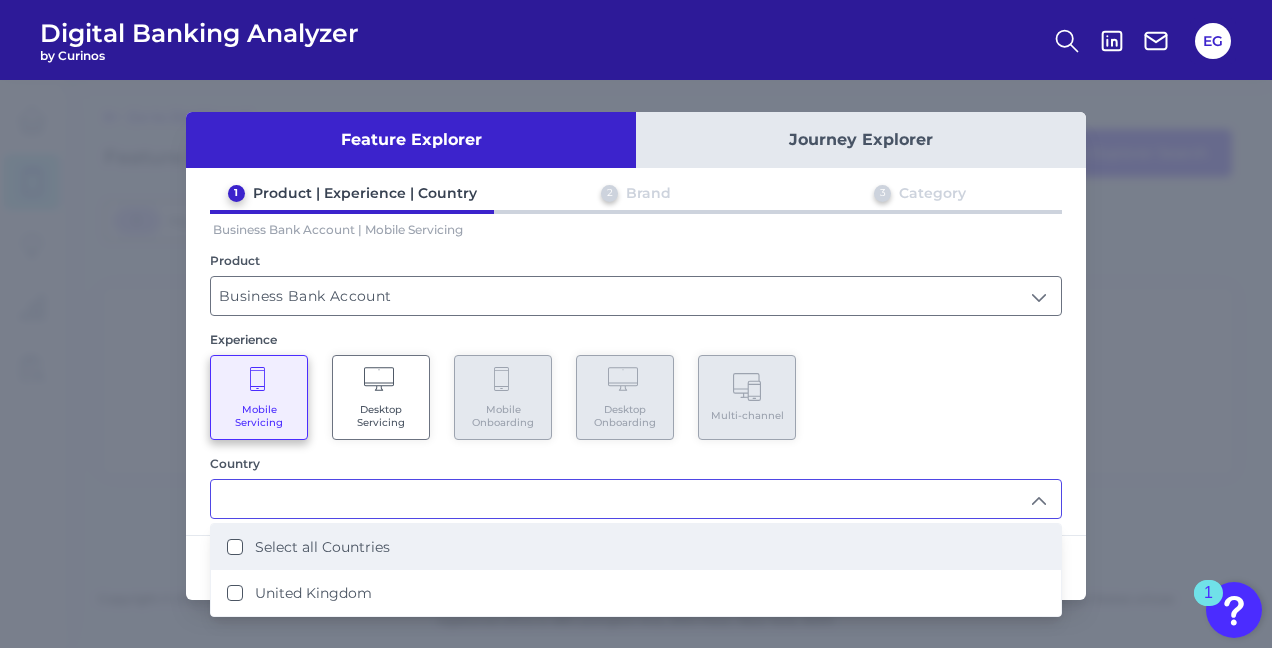 click on "Select all Countries" at bounding box center (322, 547) 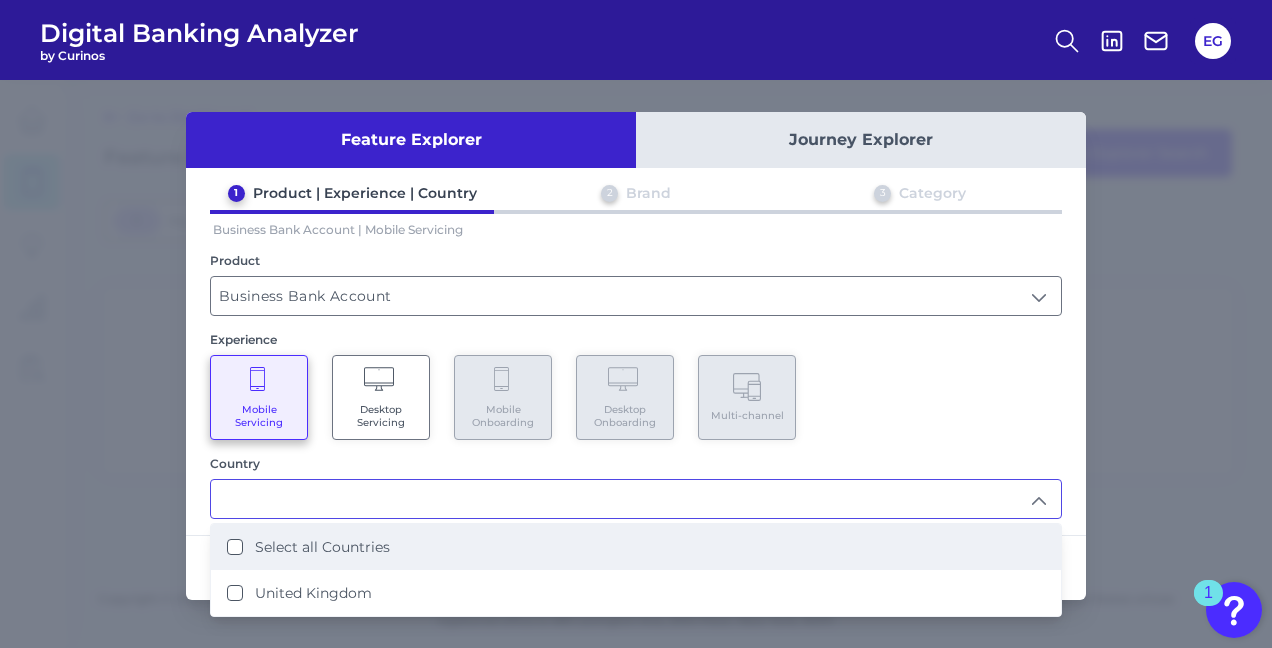 type on "Select all Countries" 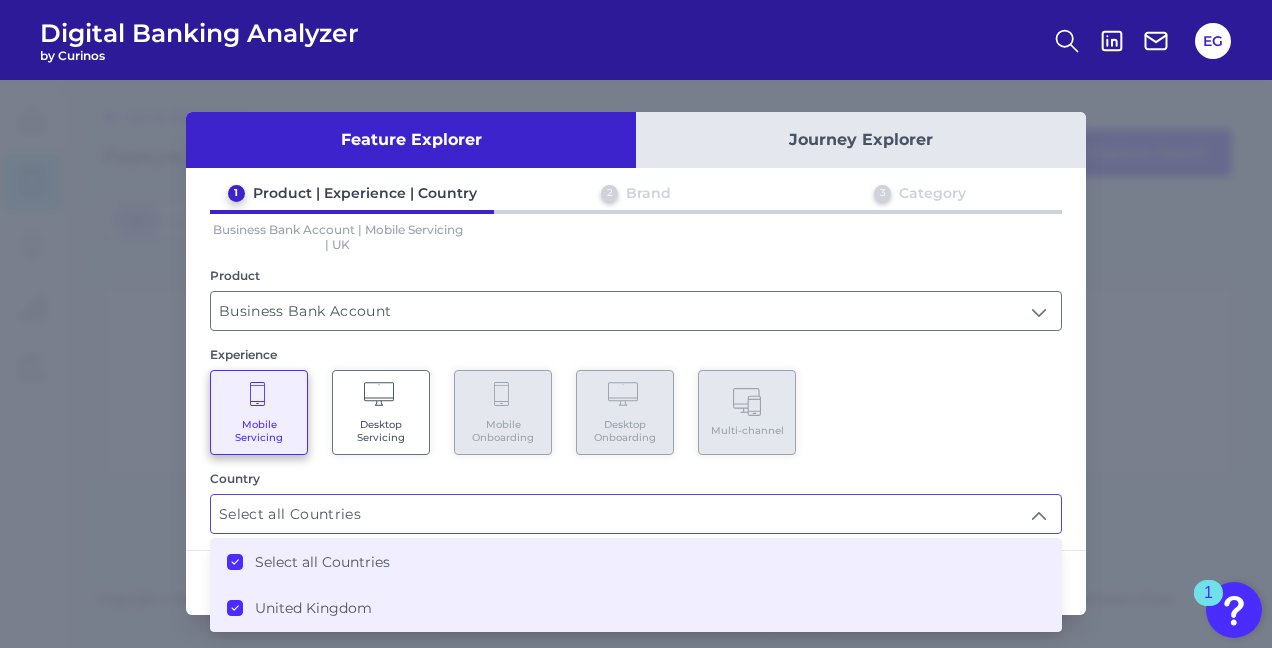 click on "Mobile Servicing Desktop Servicing Mobile Onboarding Desktop Onboarding Multi-channel" at bounding box center (636, 412) 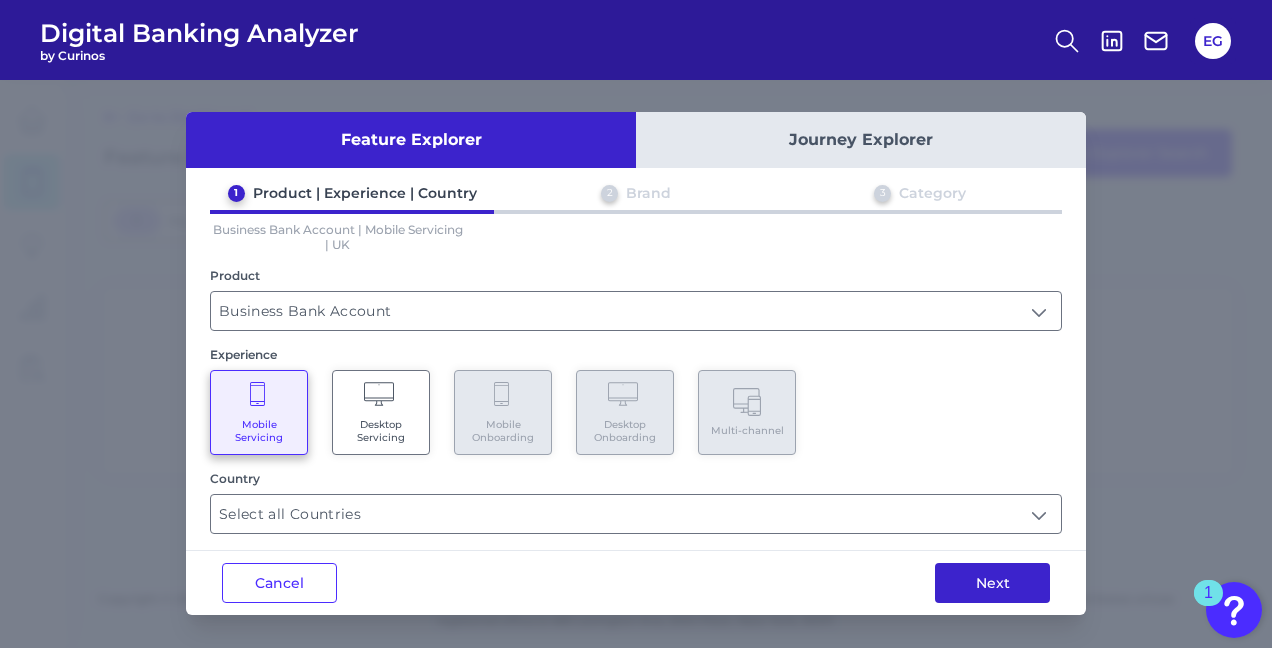click on "Next" at bounding box center (992, 583) 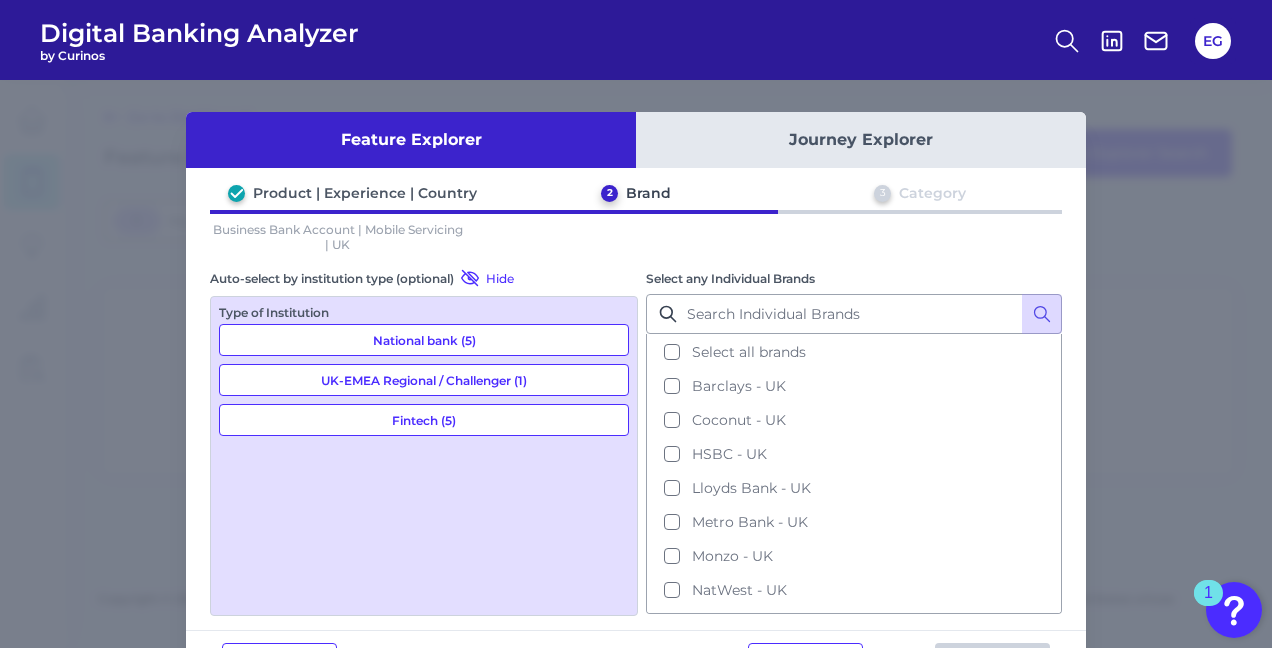 click on "National bank (5)" at bounding box center [424, 340] 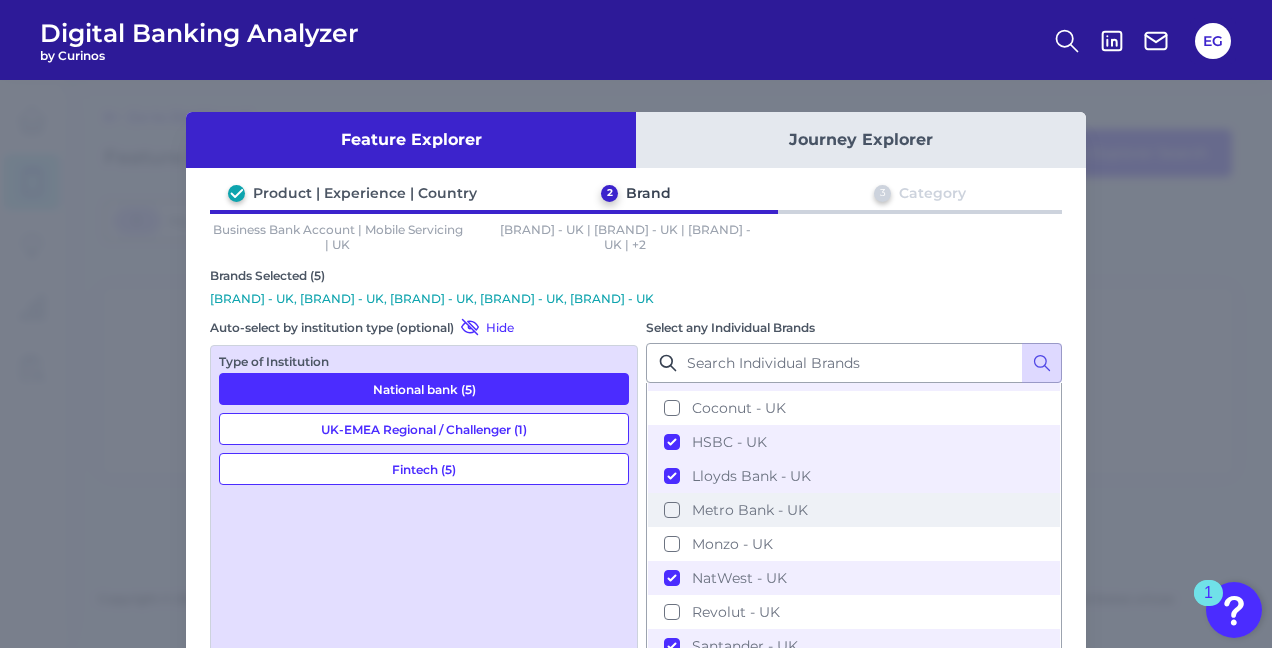scroll, scrollTop: 114, scrollLeft: 0, axis: vertical 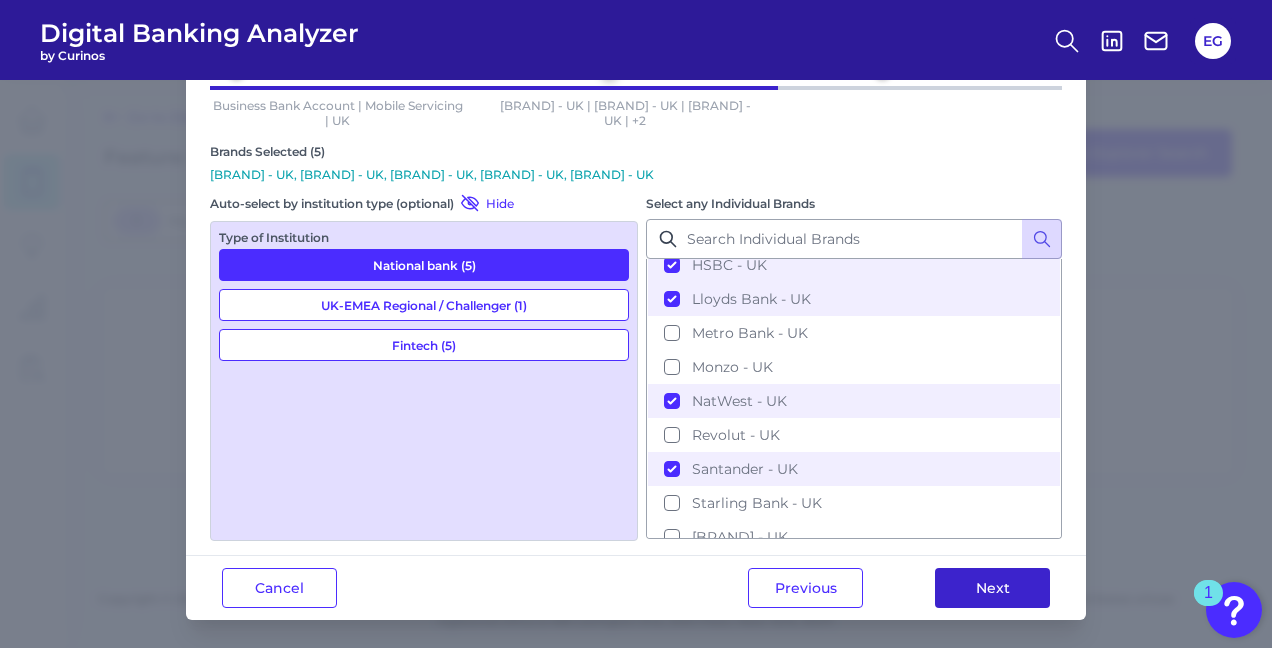 click on "Next" at bounding box center (992, 588) 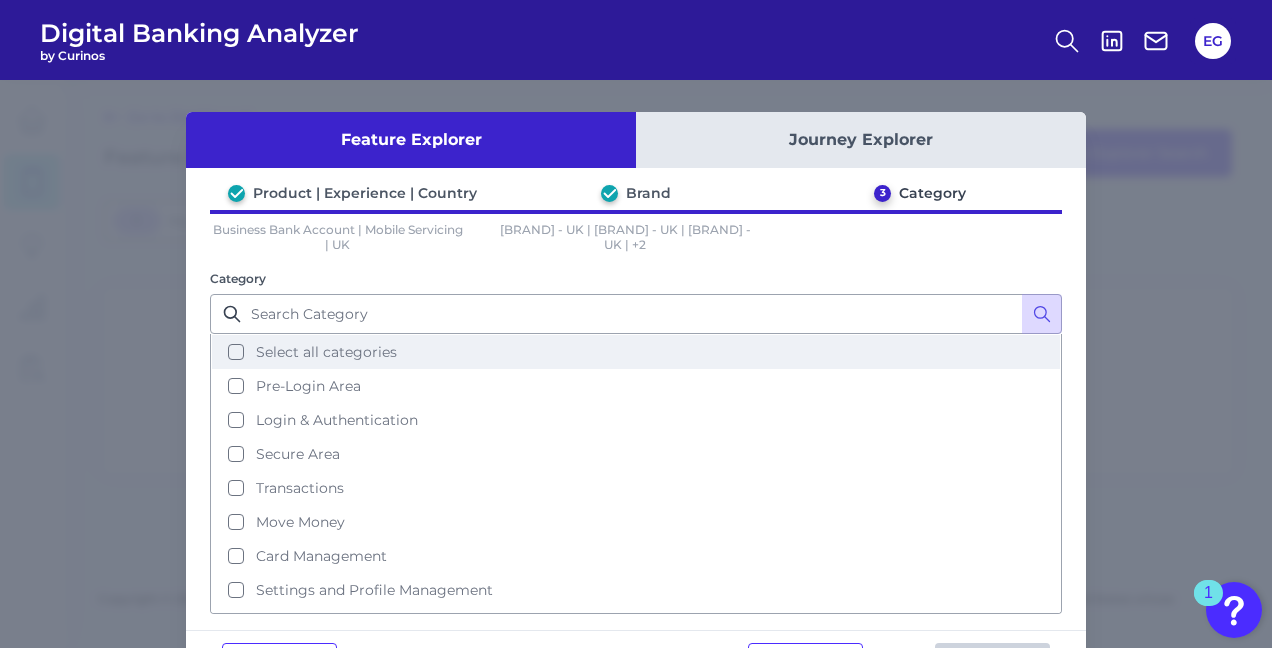 click on "Select all categories" at bounding box center (326, 352) 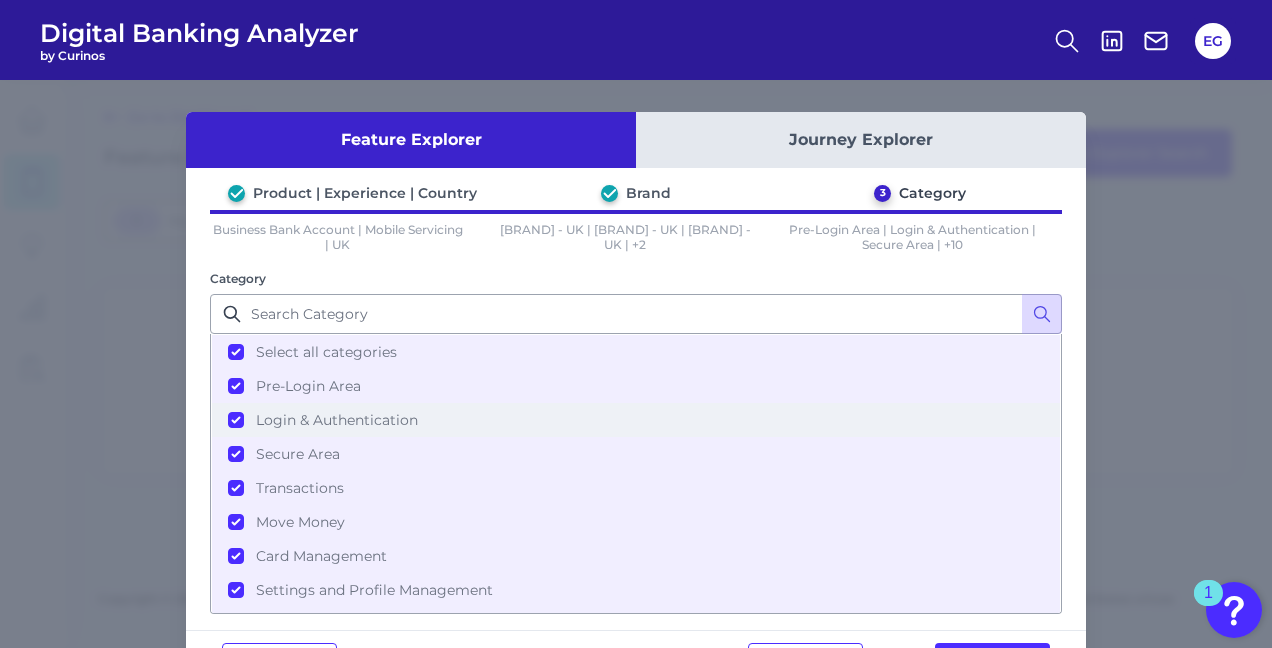 scroll, scrollTop: 180, scrollLeft: 0, axis: vertical 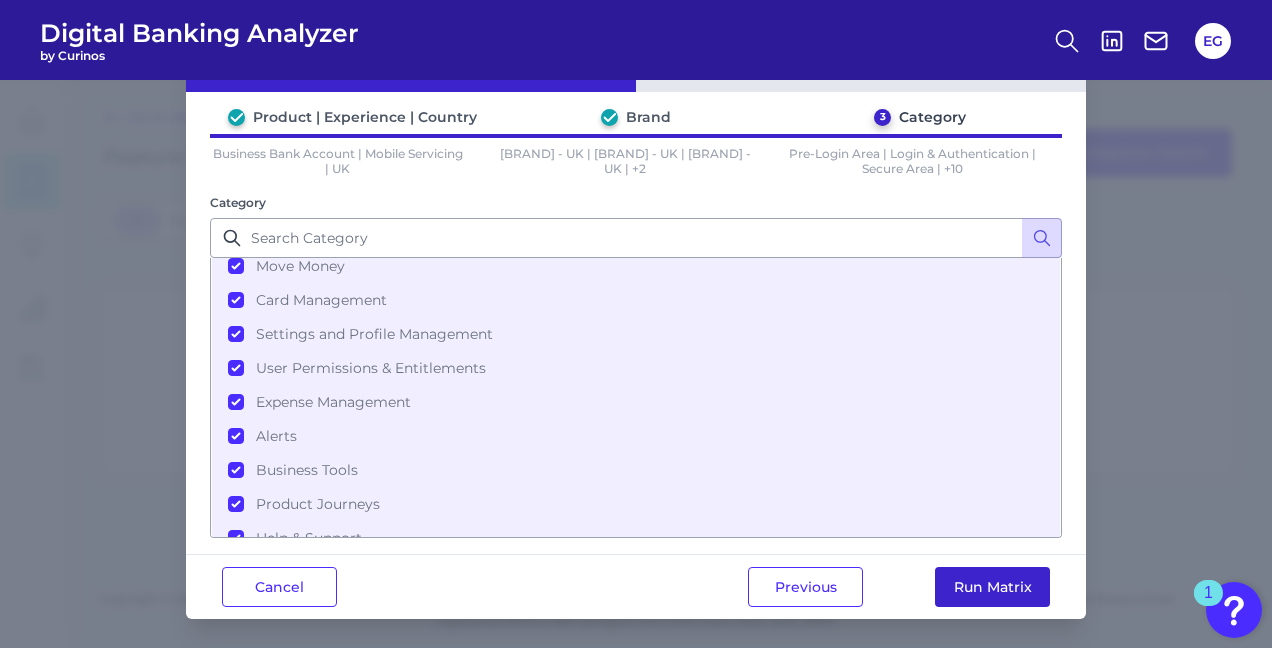 click on "Run Matrix" at bounding box center [992, 587] 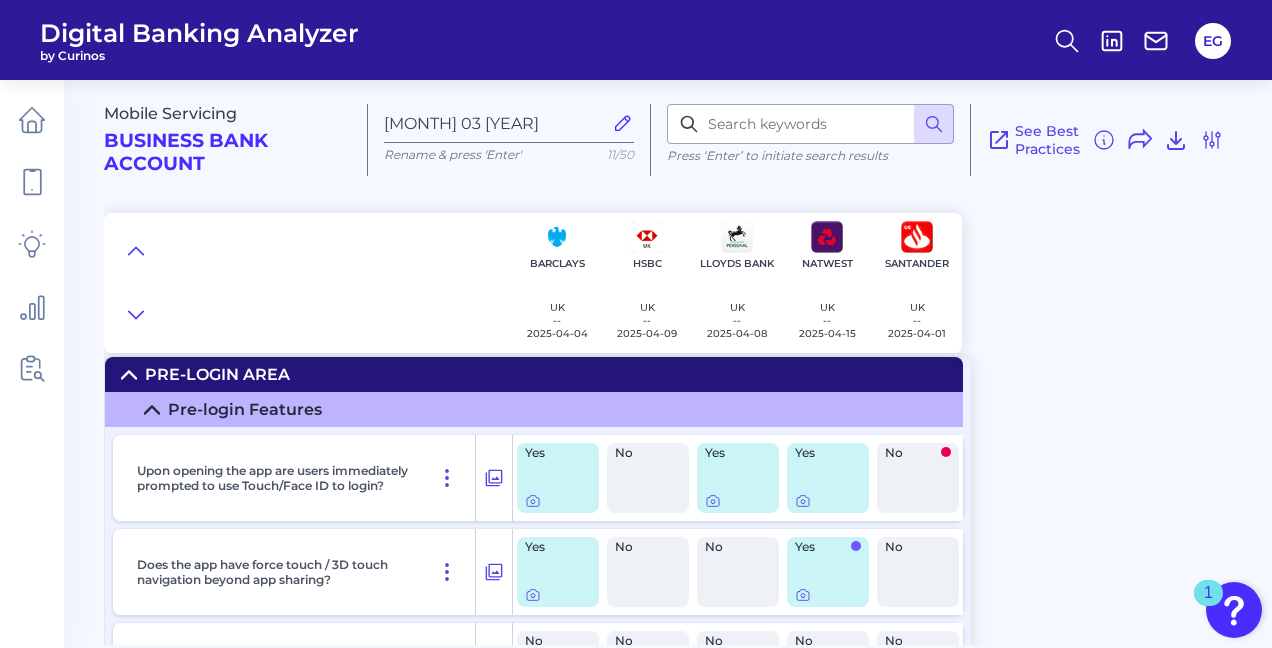 scroll, scrollTop: 0, scrollLeft: 0, axis: both 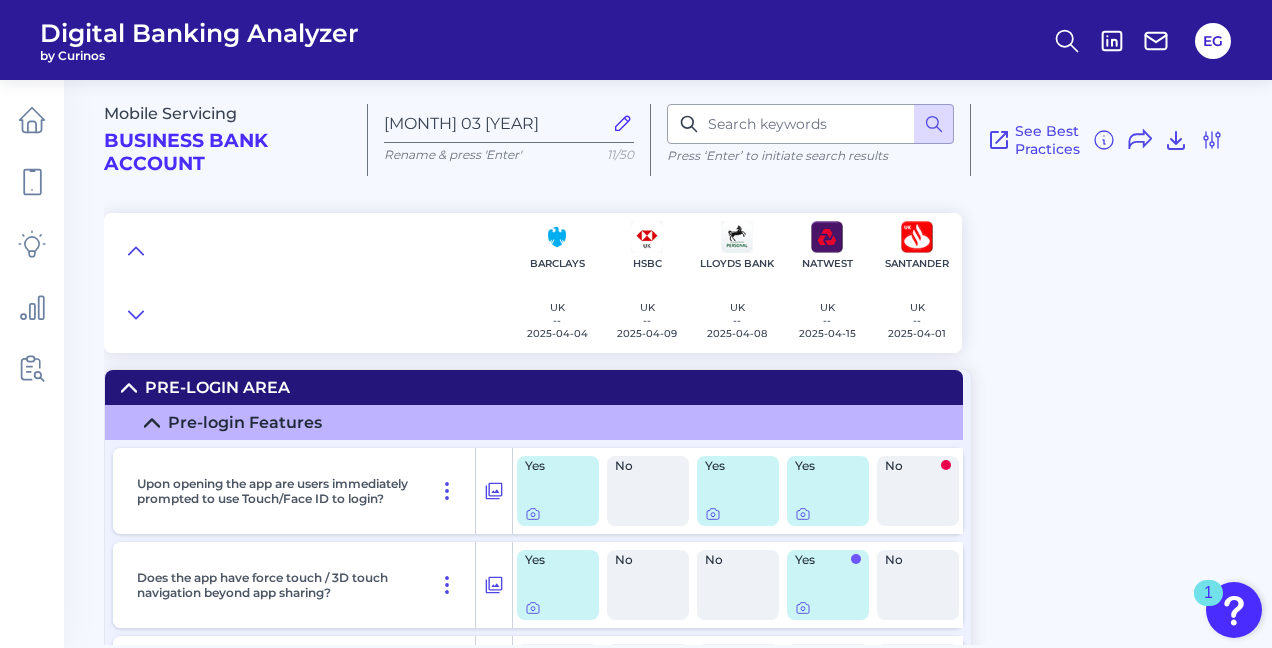 click on "No" at bounding box center [648, 491] 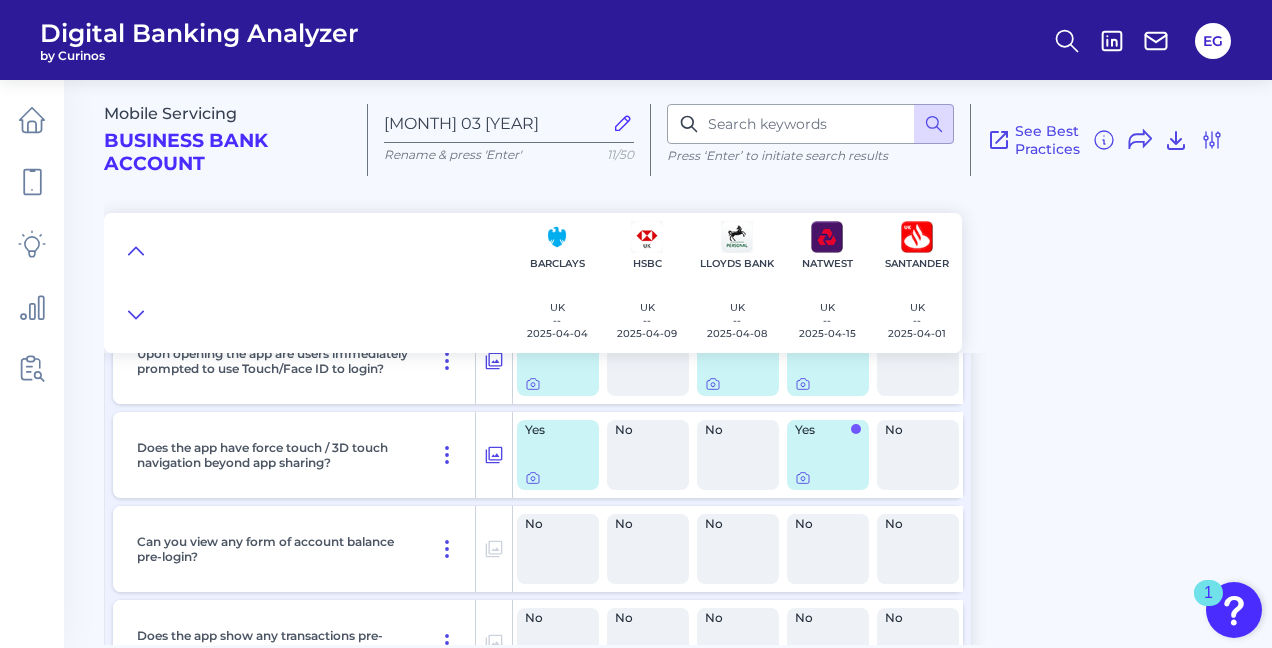 scroll, scrollTop: 0, scrollLeft: 0, axis: both 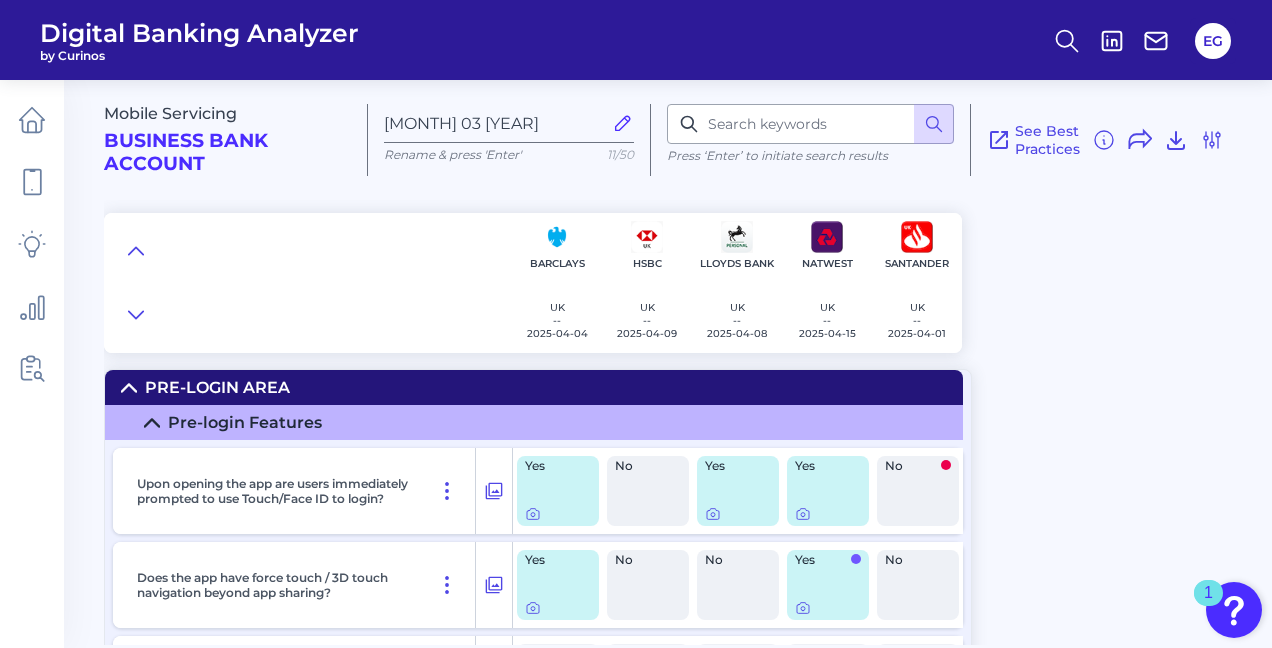 click 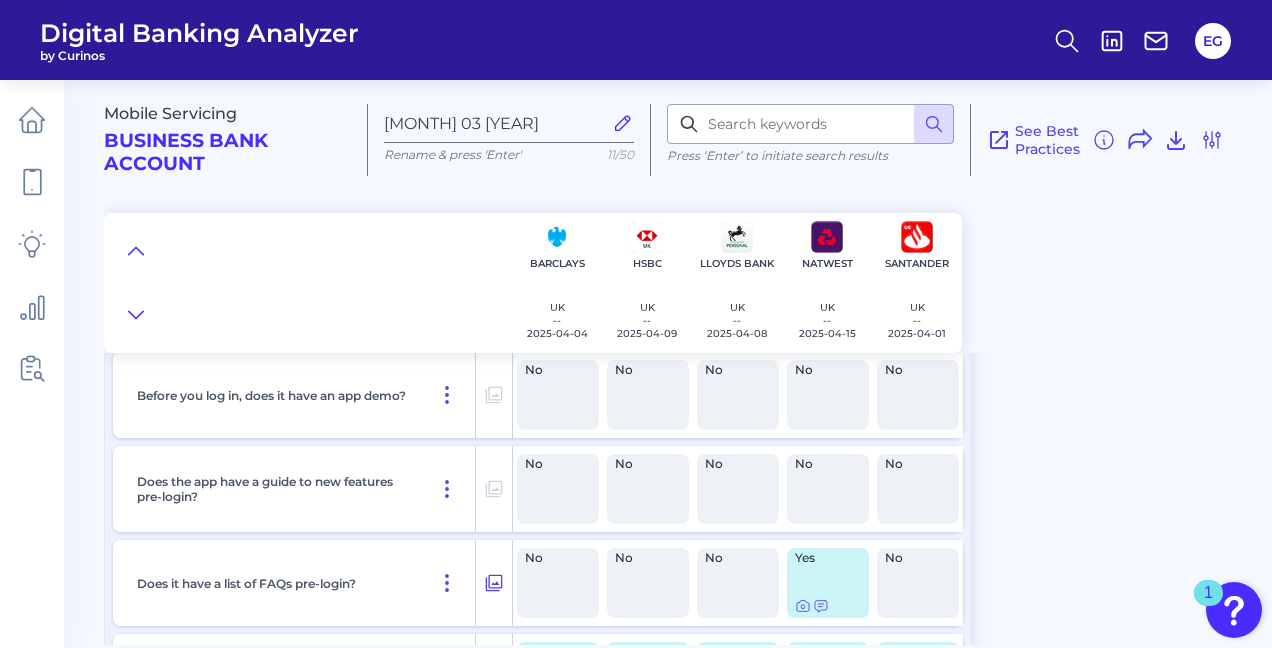 scroll, scrollTop: 100, scrollLeft: 0, axis: vertical 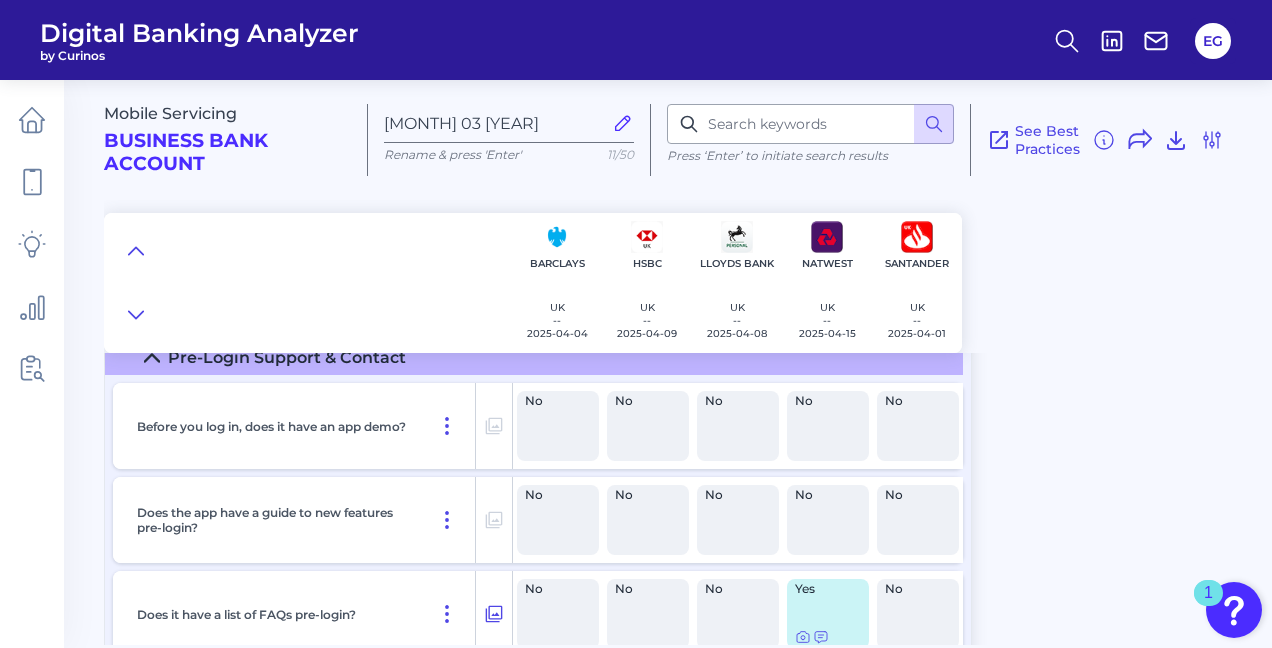 click 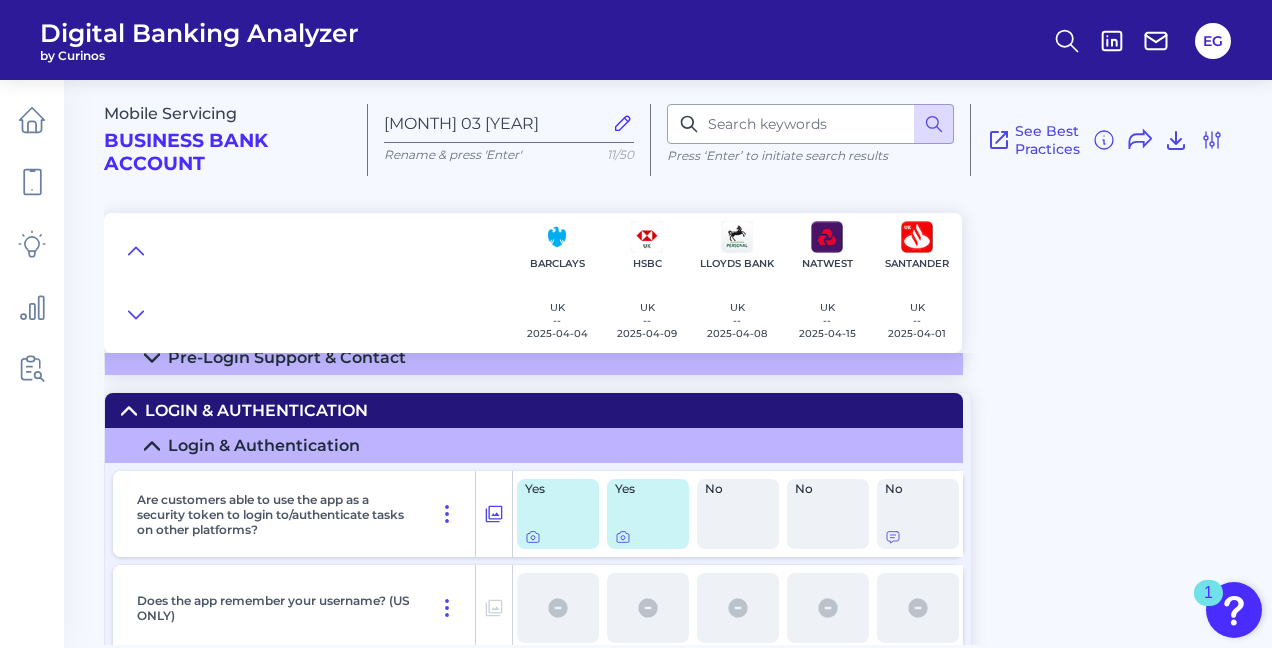 click on "Mobile Servicing Business Bank Account [MONTH] 03 [YEAR] Rename & press 'Enter' 11/50 Press ‘Enter’ to initiate search results See Best Practices Filters Clear all filters Experience Reset Mobile Servicing Desktop Servicing Mobile Onboarding Desktop Onboarding Categories Clear Press ‘Enter’ to initiate search results Select all categories Pre-Login Area Pre-login Features Pre-Login Support & Contact Login & Authentication Login & Authentication Secure Area Home Screen & Navigation Account Overview Aggregated Account Overview Homescreen Personalisation Features Transactions Overall Capability Transaction Feed Individual Transaction View Bank Statements Move Money Pay a Bill, Company or Person using an Account Number P2P - Payments without using a bank account number Account Transfers External Transfers/Payments Via Linked Accounts Alternative Transactions Wire & International Remote Deposit Capture Direct Debits Card Management Card Servicing Card Spend Controls Manage cardholders (DEBIT CARD only) Security" at bounding box center (688, 355) 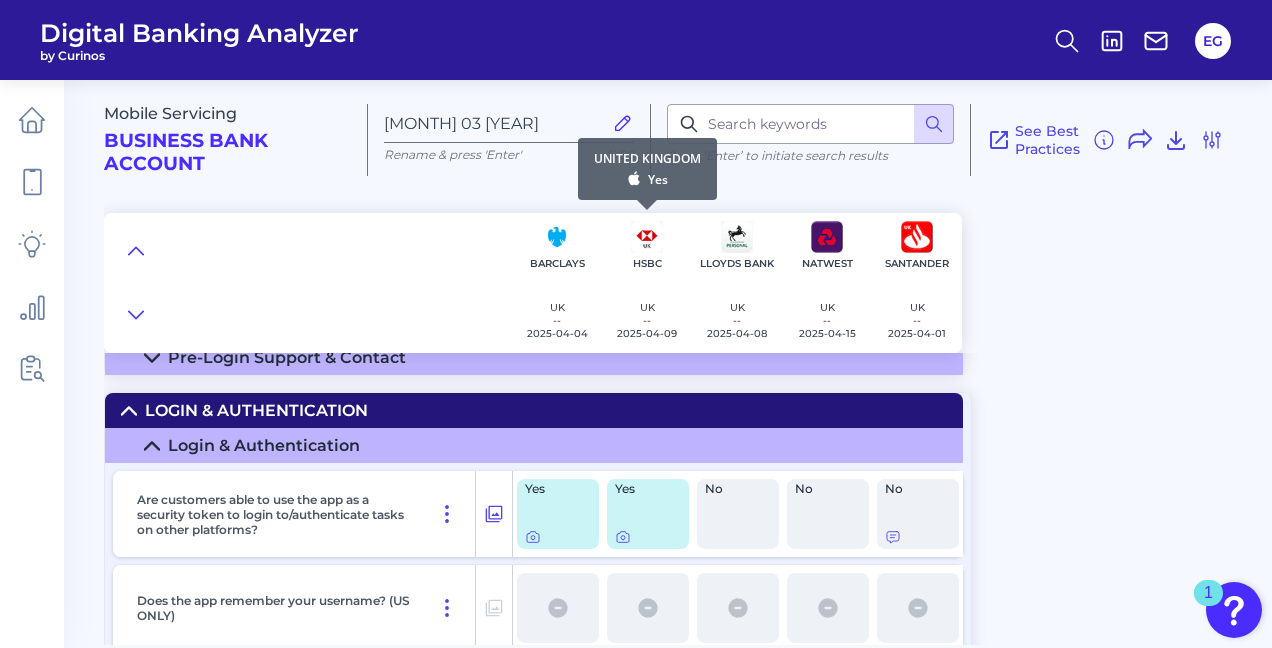 click at bounding box center (647, 237) 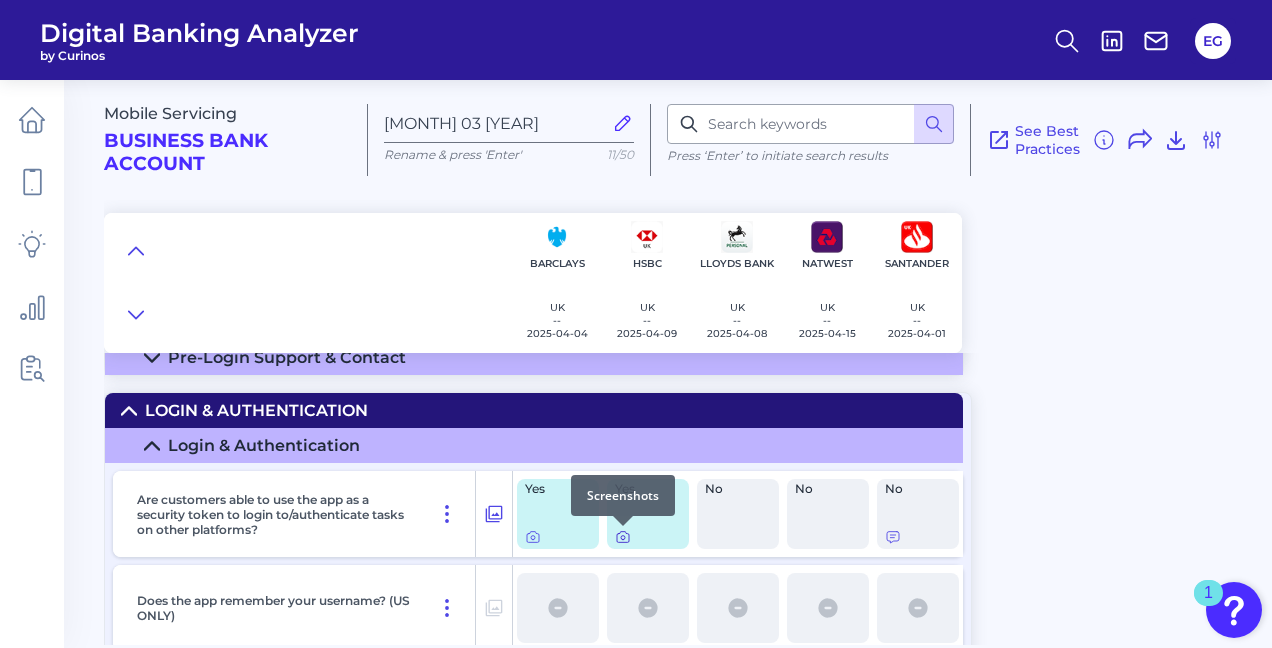 click 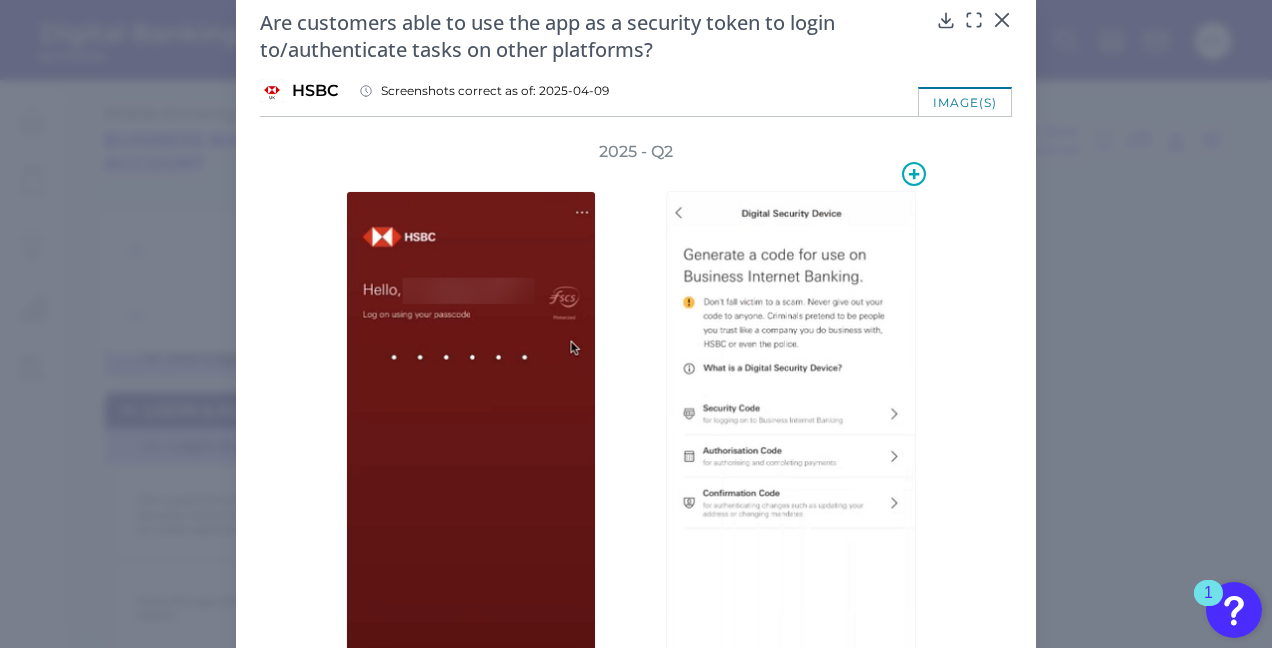 scroll, scrollTop: 0, scrollLeft: 0, axis: both 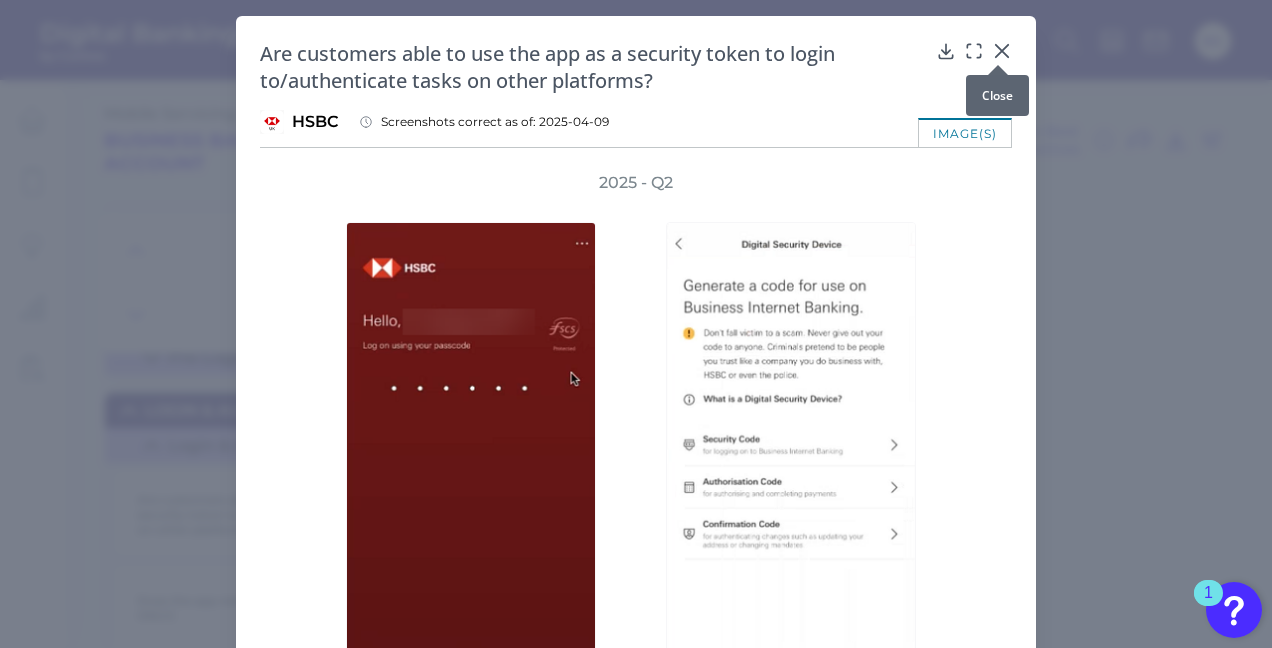 click 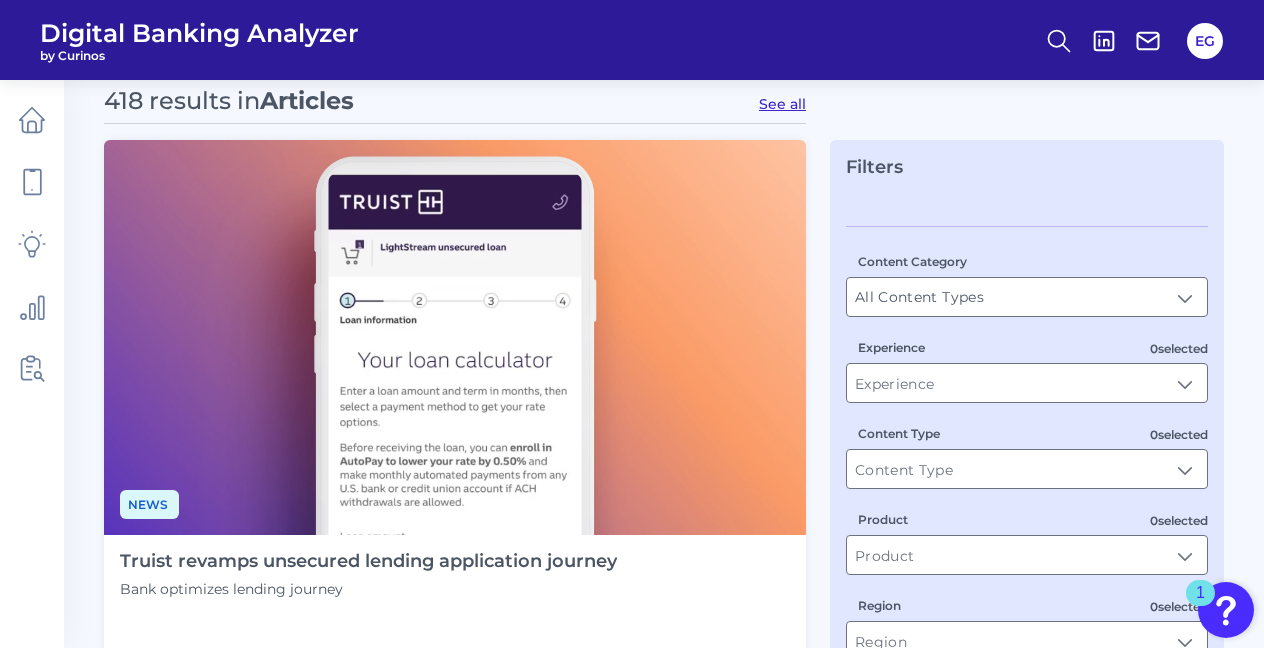 scroll, scrollTop: 0, scrollLeft: 0, axis: both 